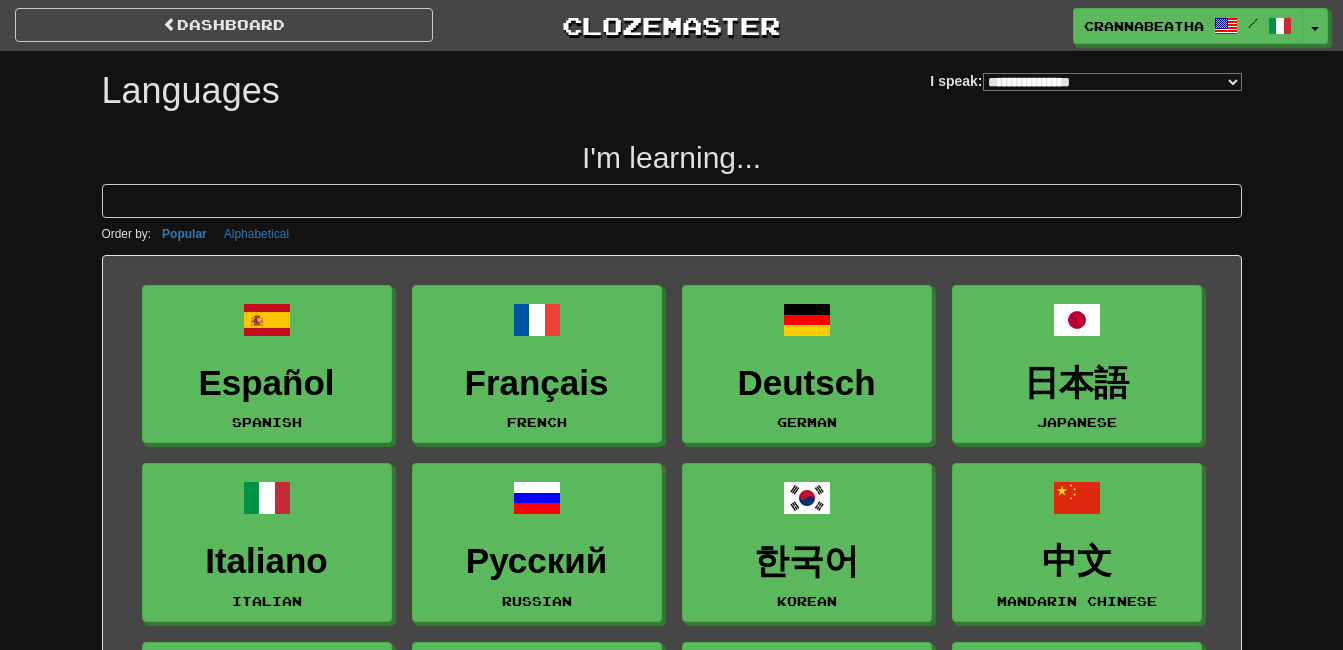select on "*******" 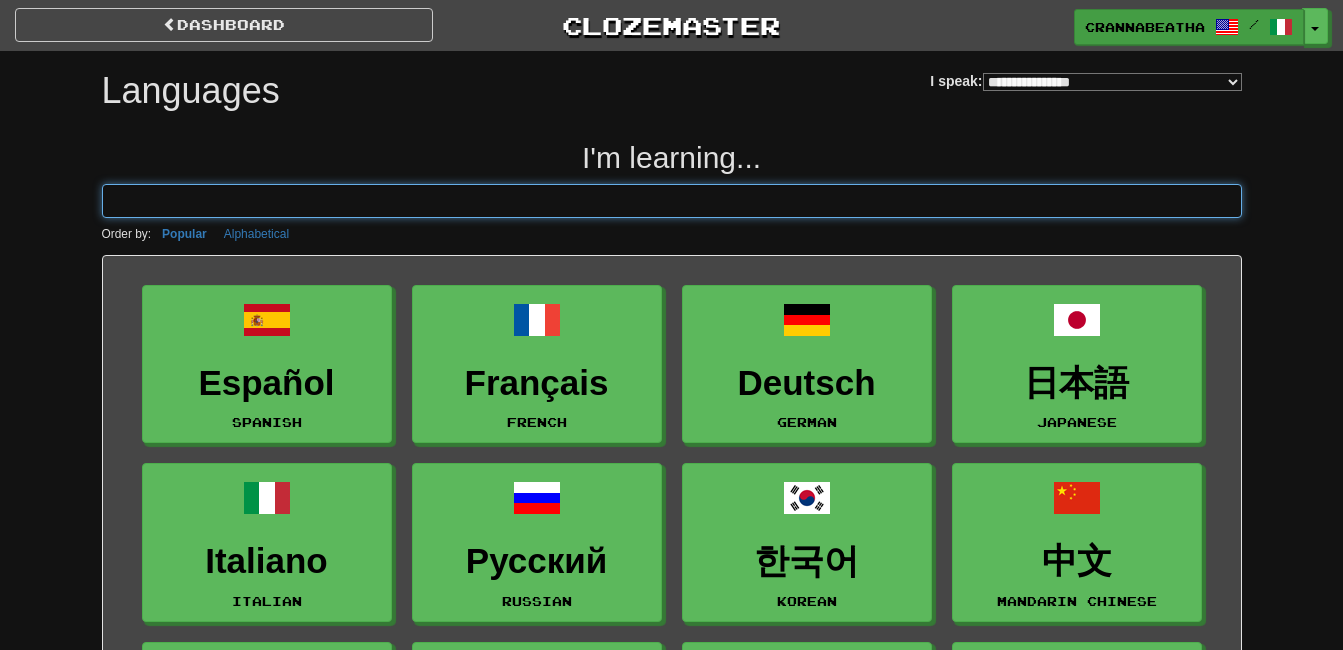 scroll, scrollTop: 0, scrollLeft: 0, axis: both 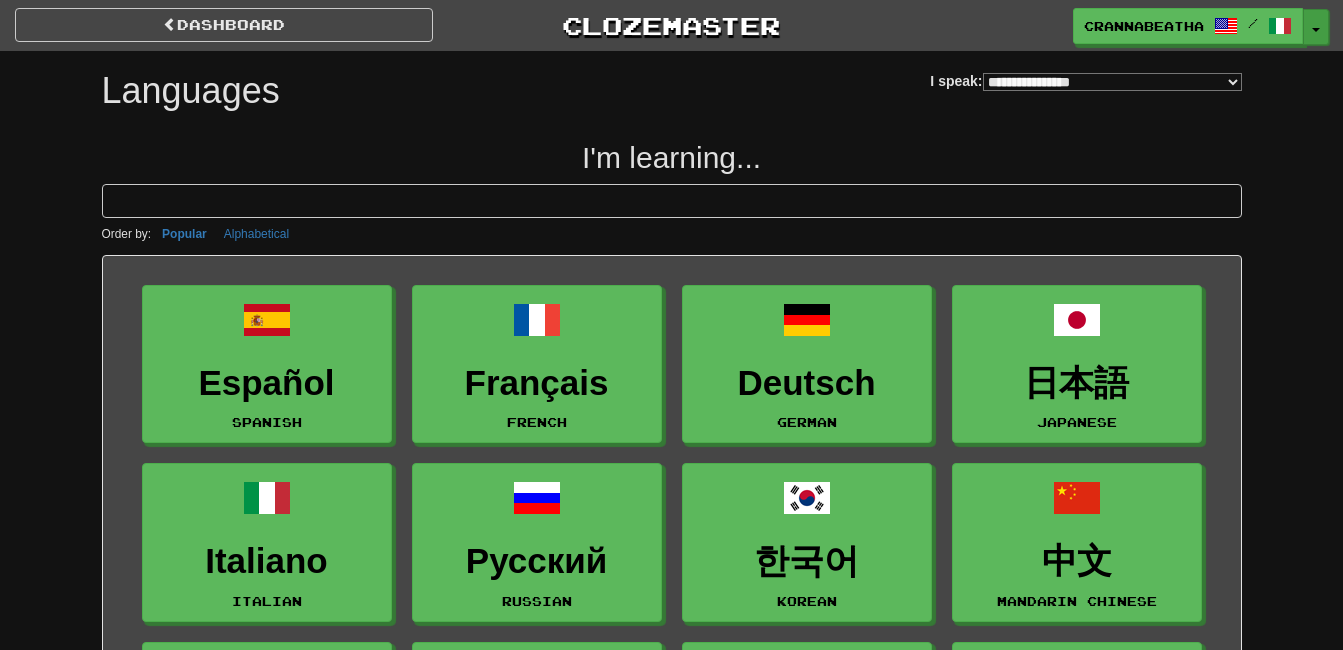 click on "Toggle Dropdown" at bounding box center [1316, 27] 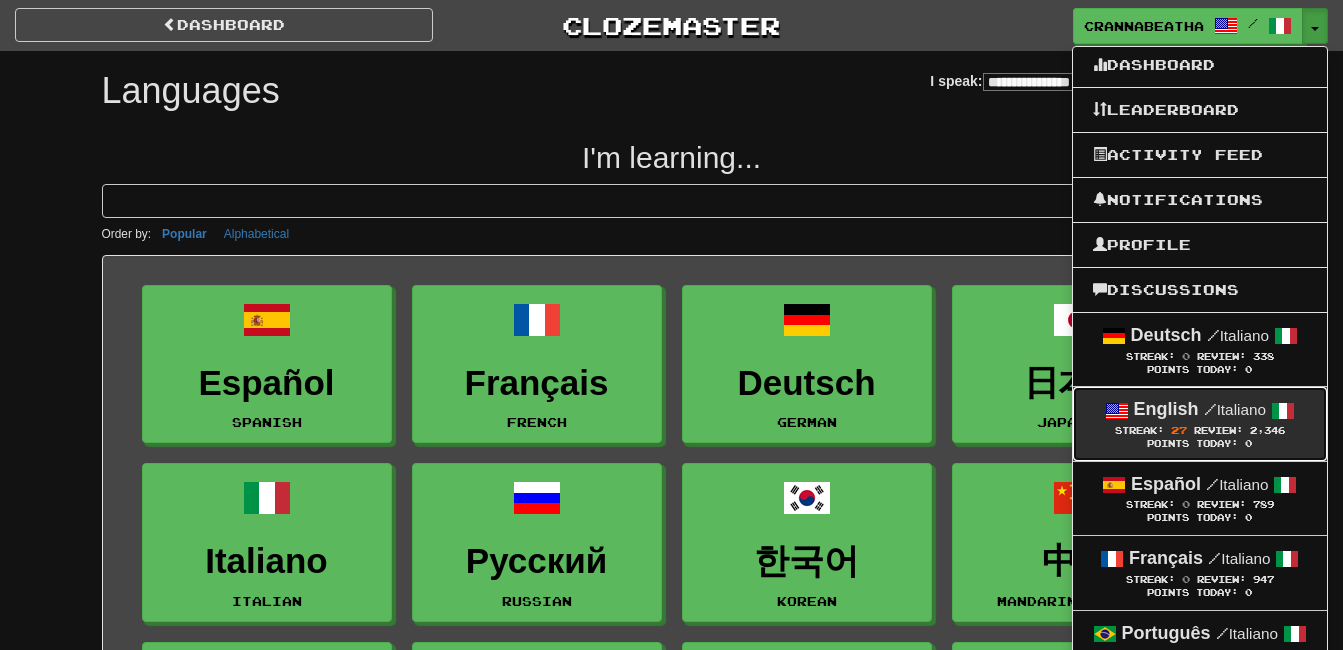 click on "27" at bounding box center (1179, 430) 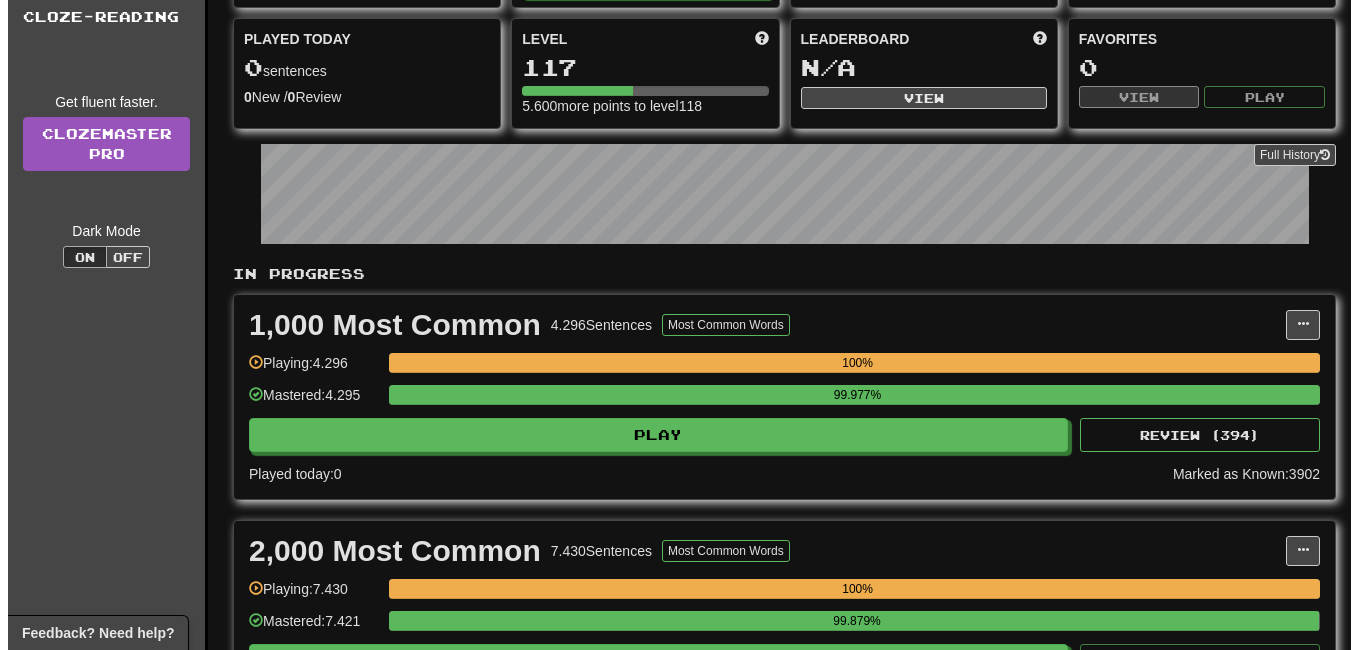 scroll, scrollTop: 667, scrollLeft: 0, axis: vertical 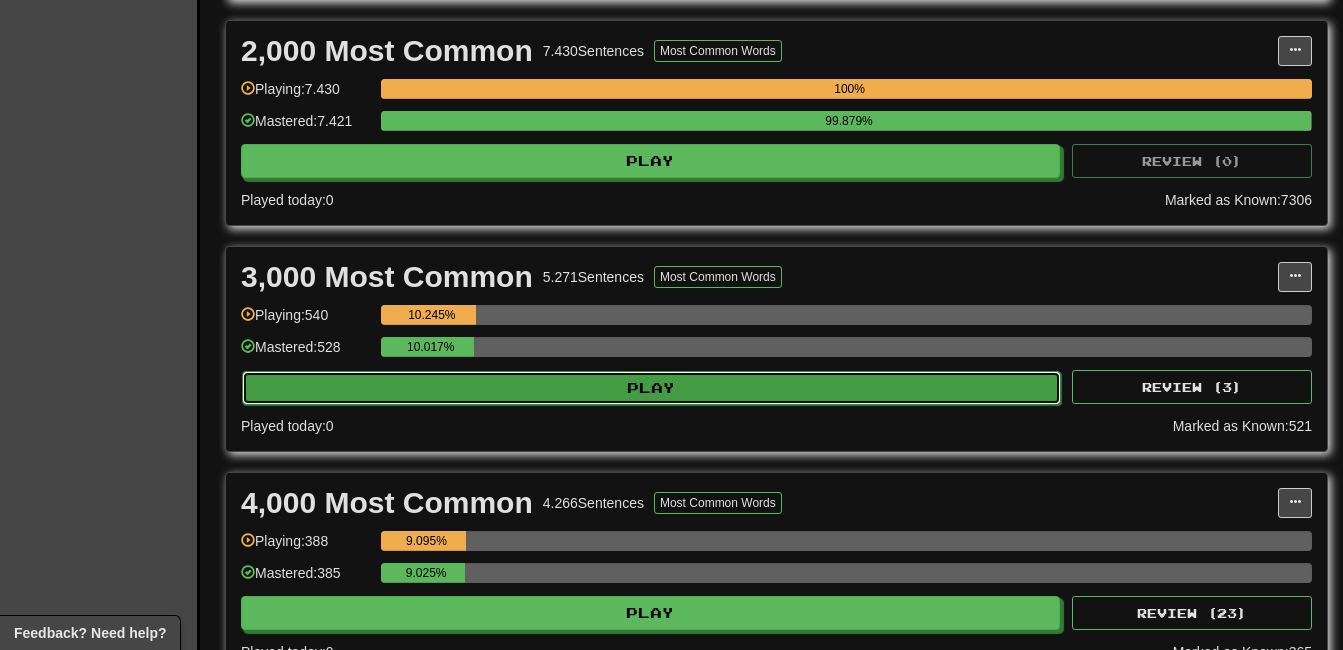 click on "Play" at bounding box center (651, 388) 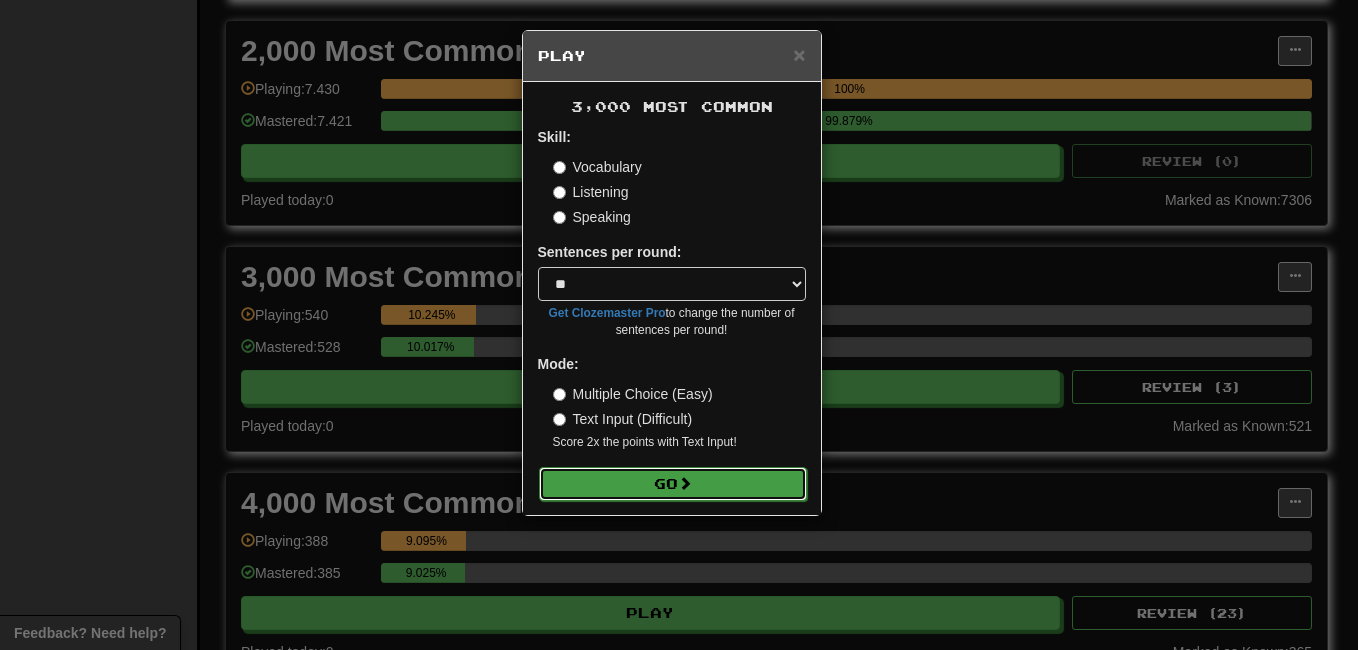 click on "Go" at bounding box center (673, 484) 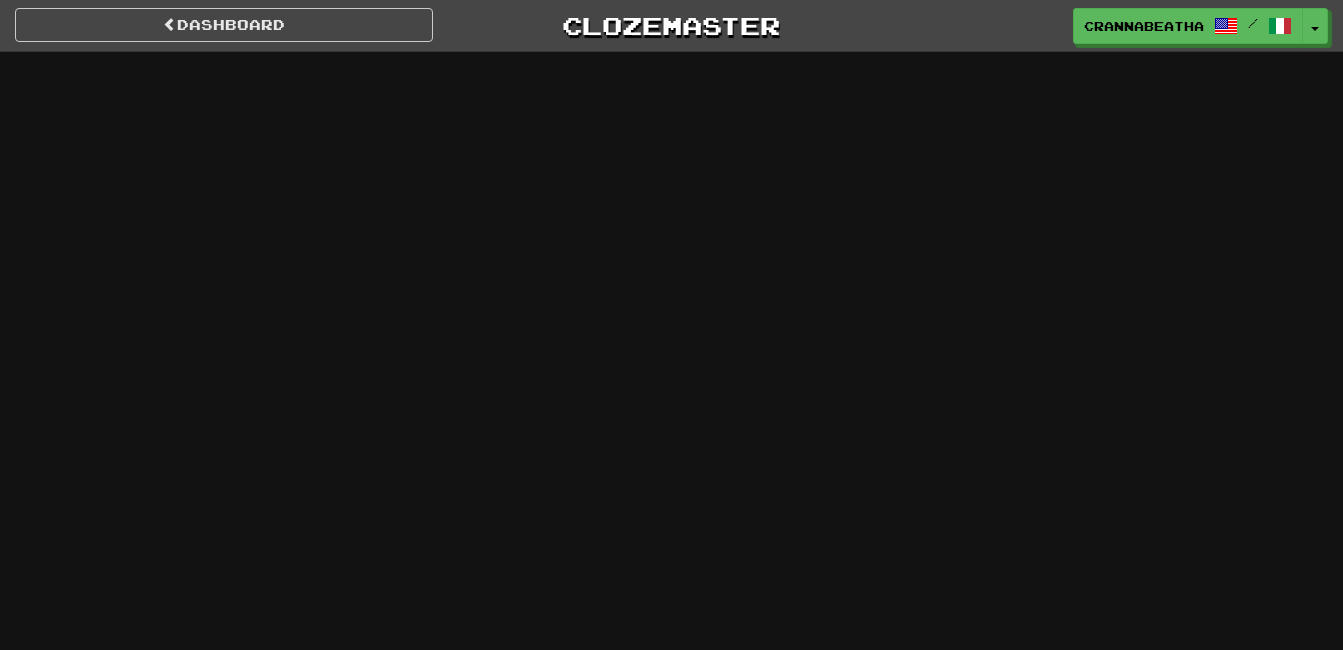 scroll, scrollTop: 0, scrollLeft: 0, axis: both 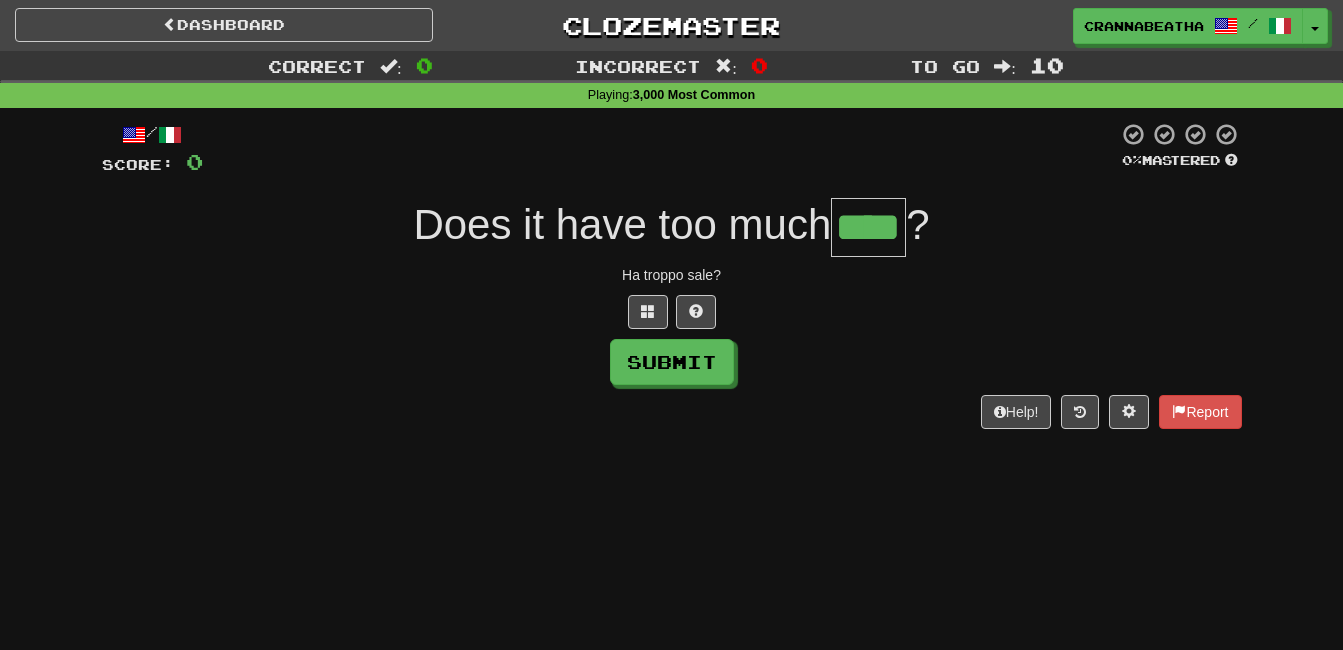 type on "****" 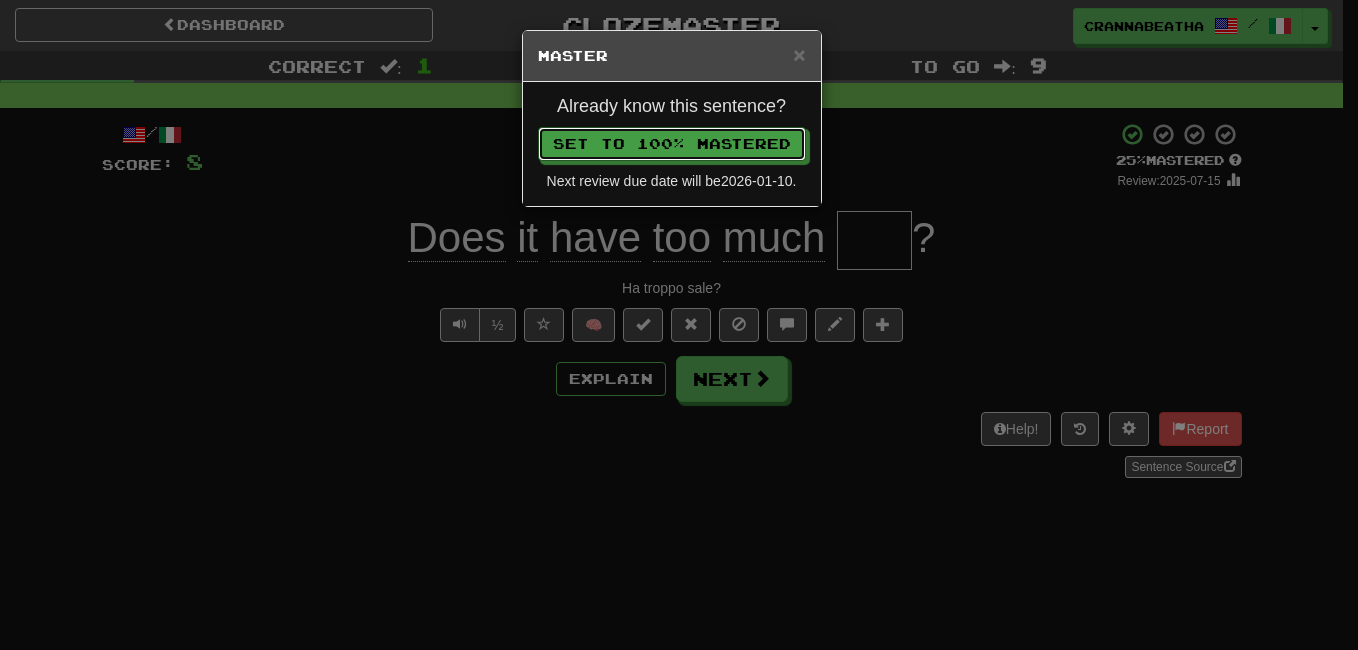type 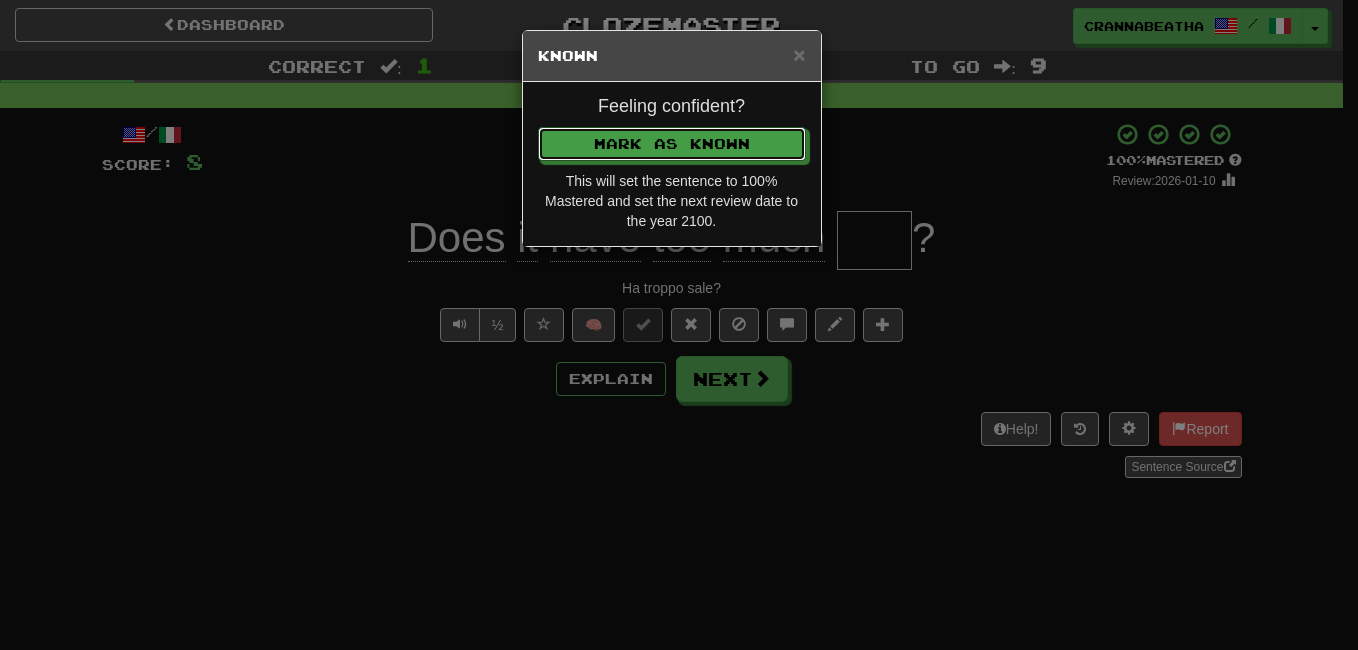 type 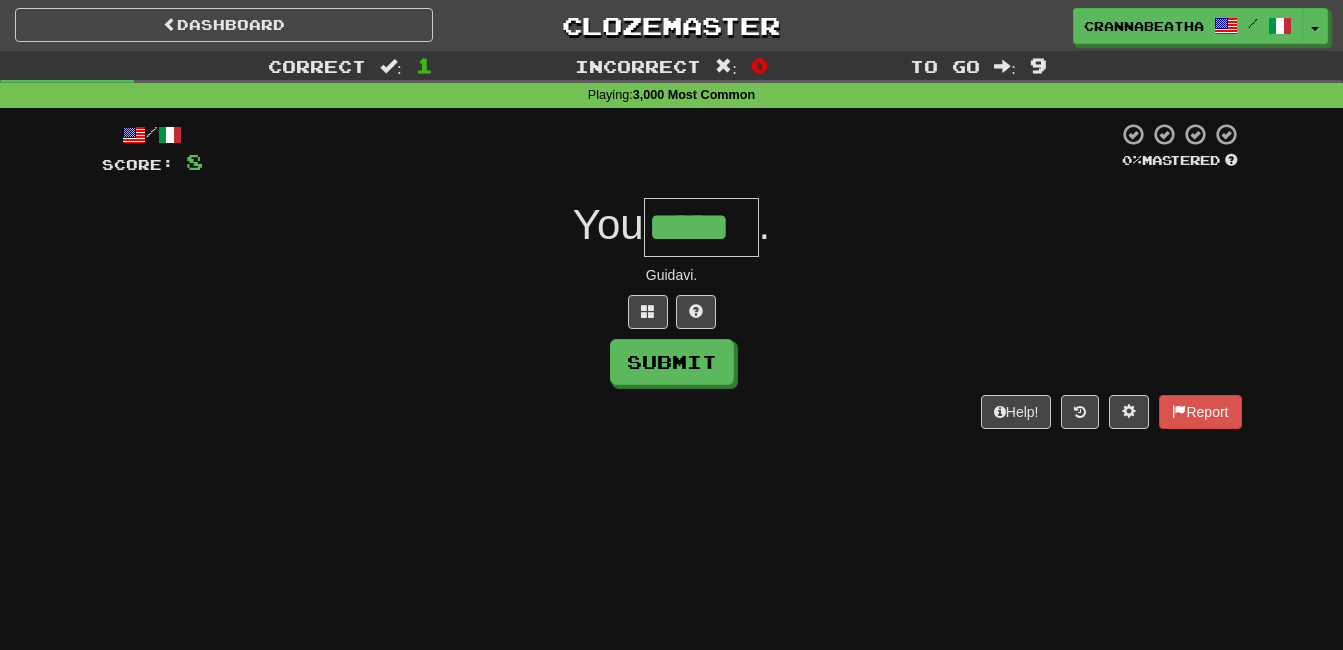 type on "*****" 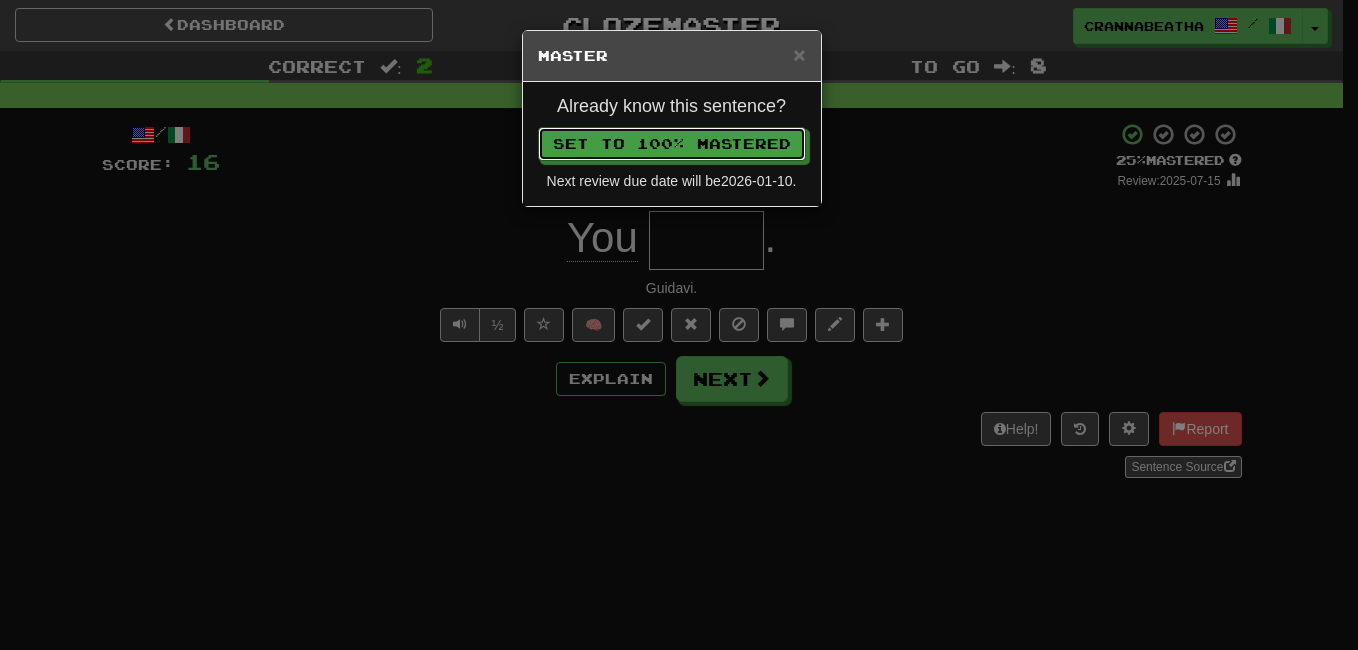 click on "Set to 100% Mastered" at bounding box center [672, 144] 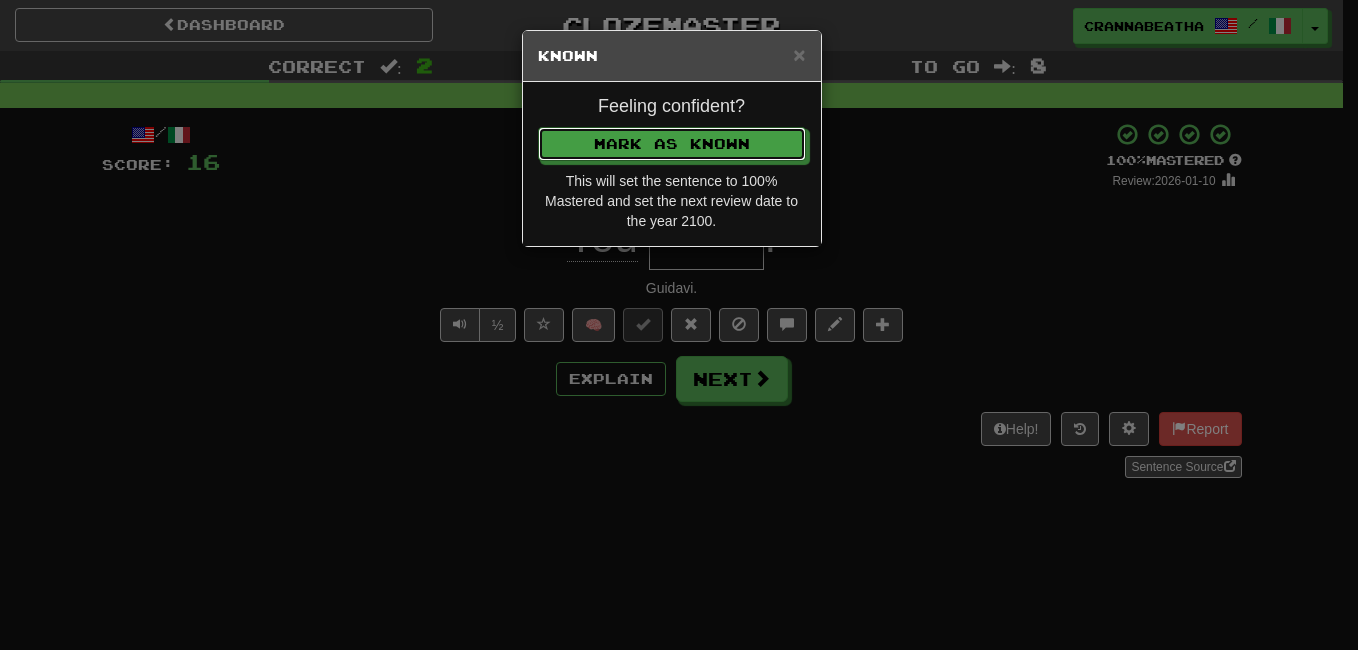 click on "Mark as Known" at bounding box center (672, 144) 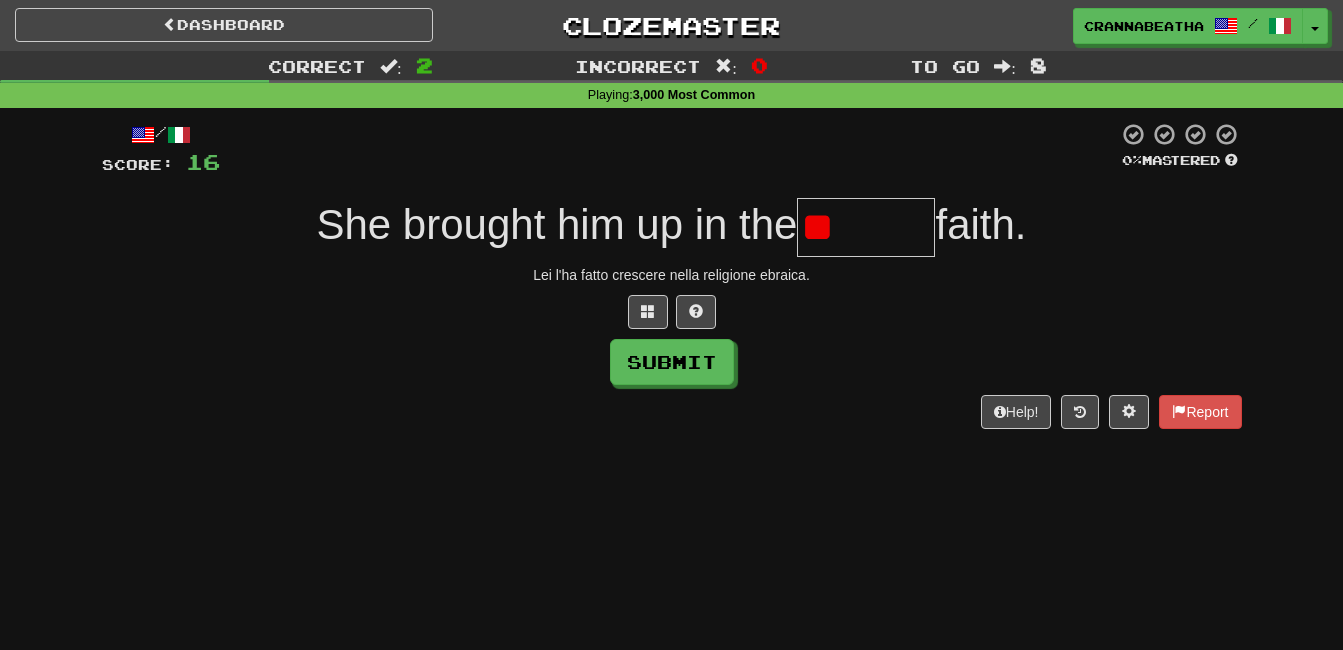 type on "*" 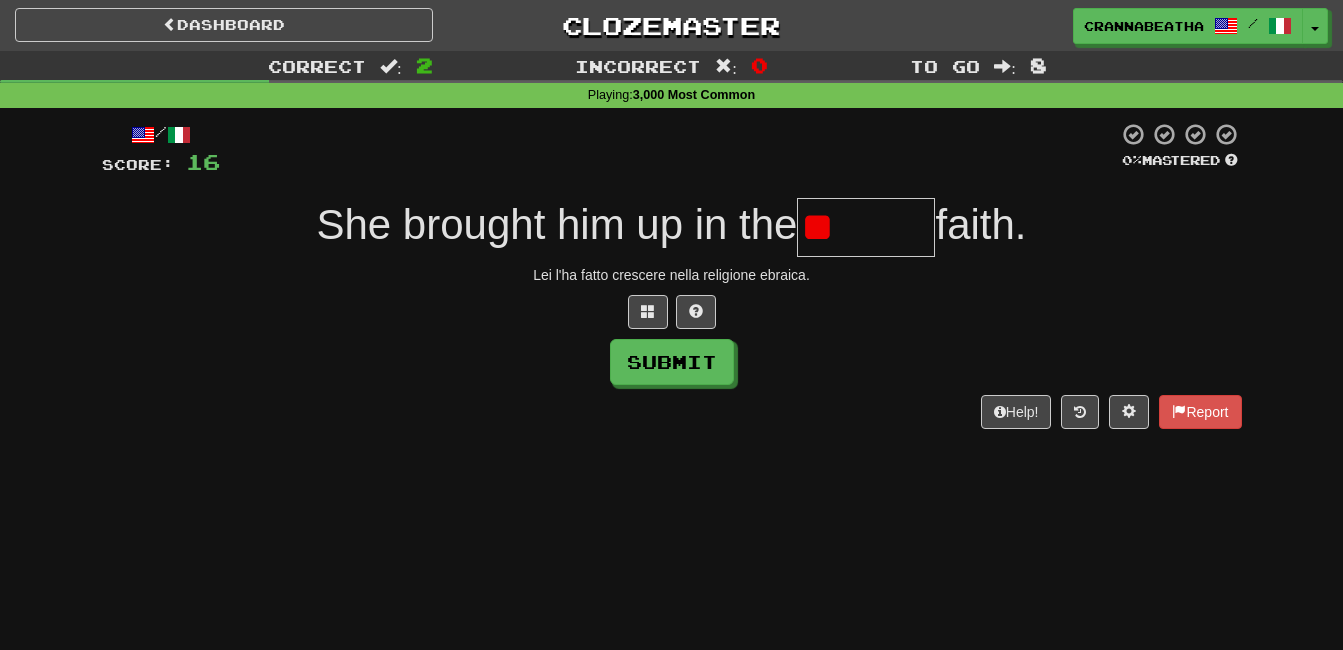 type on "*" 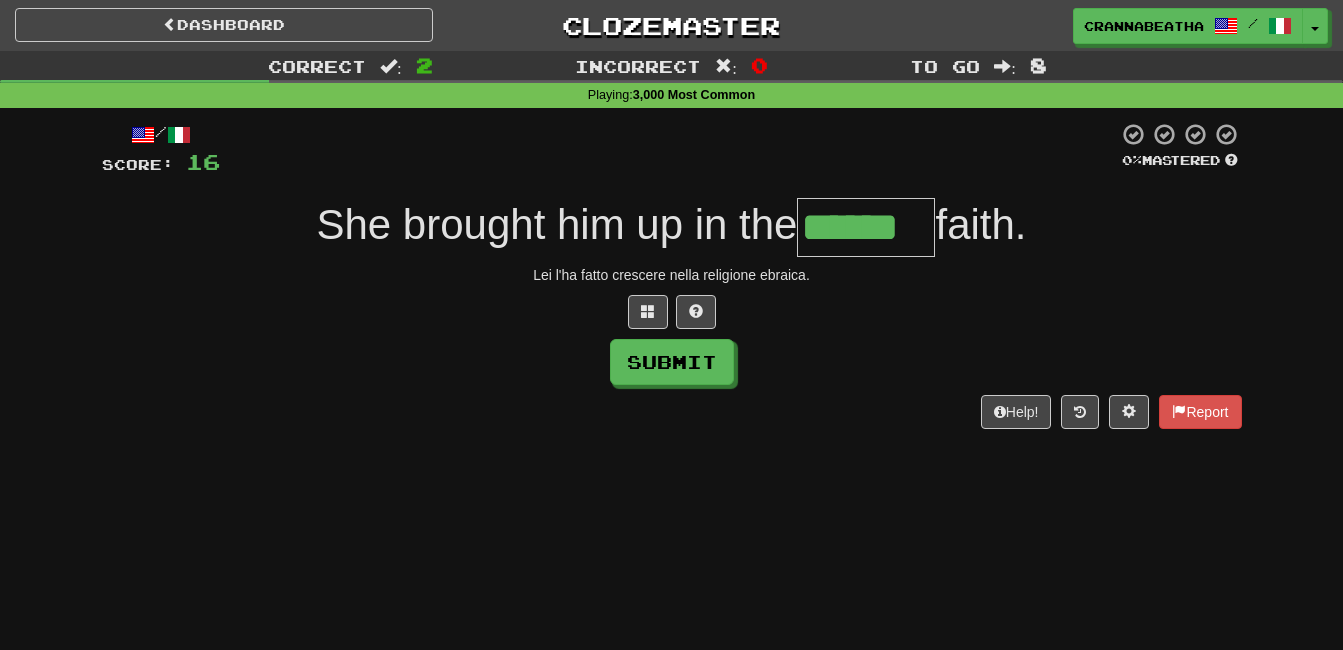 type on "******" 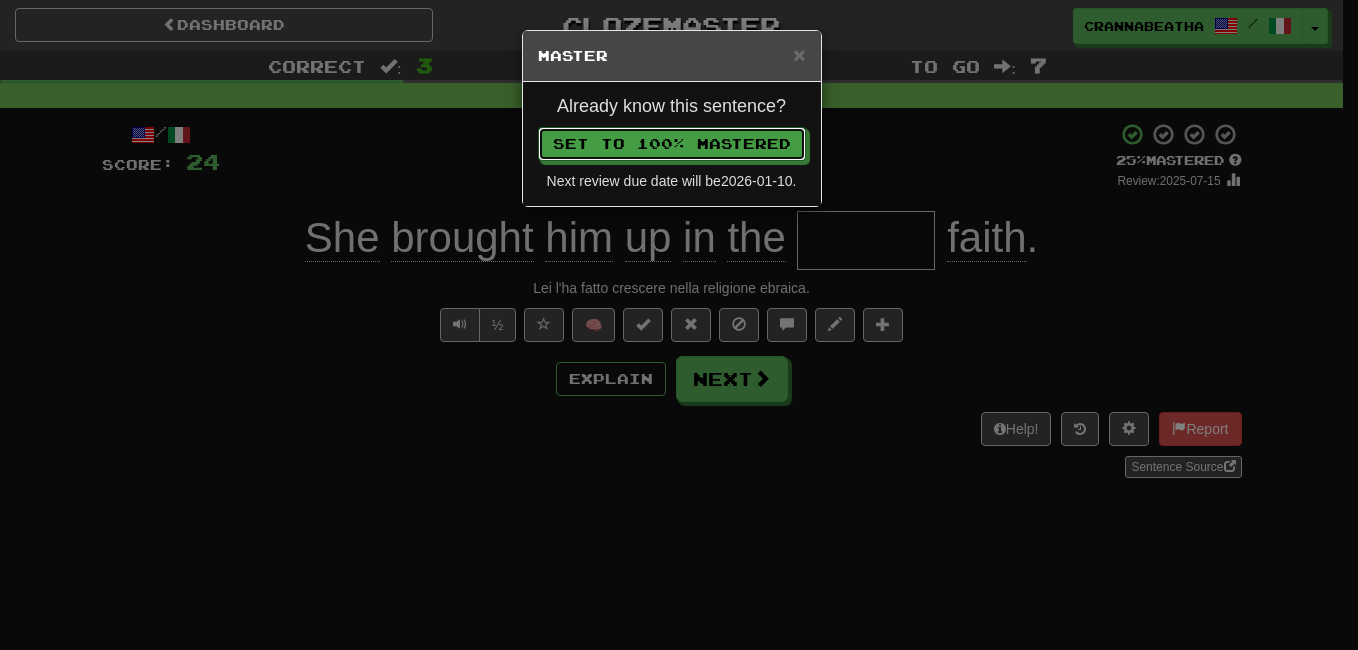 click on "Set to 100% Mastered" at bounding box center (672, 144) 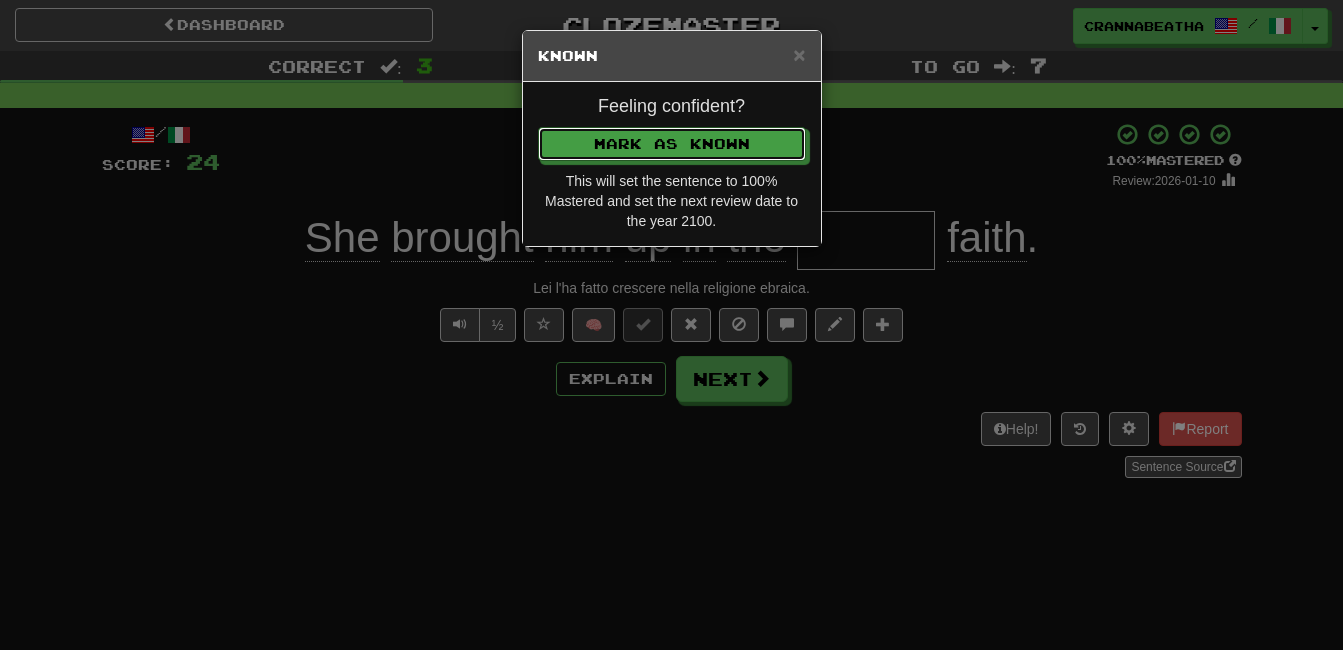 click on "Mark as Known" at bounding box center [672, 144] 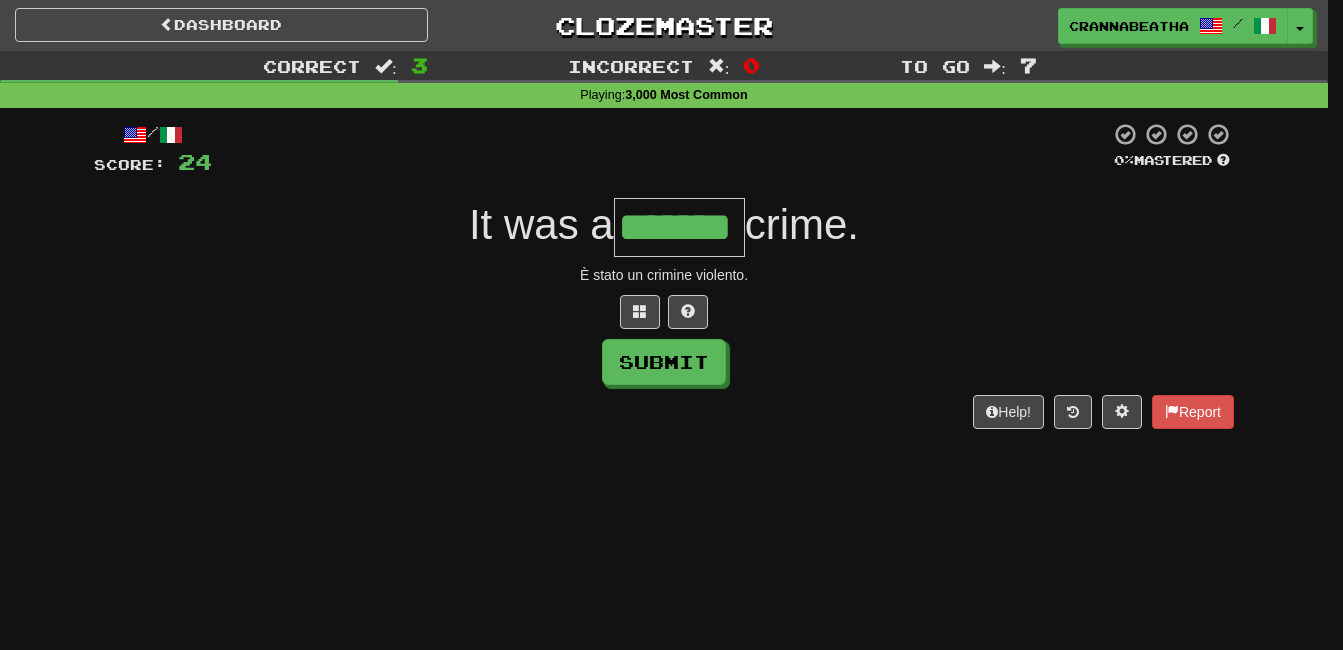 type on "*******" 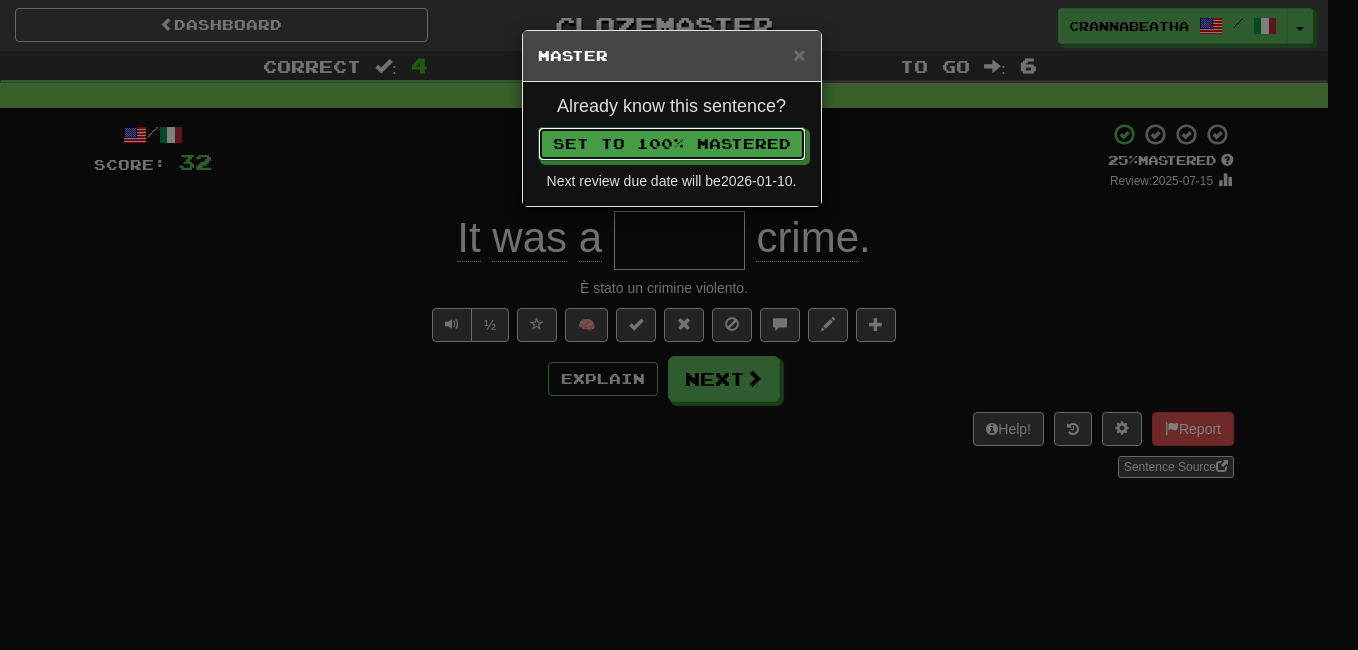 click on "Set to 100% Mastered" at bounding box center [672, 144] 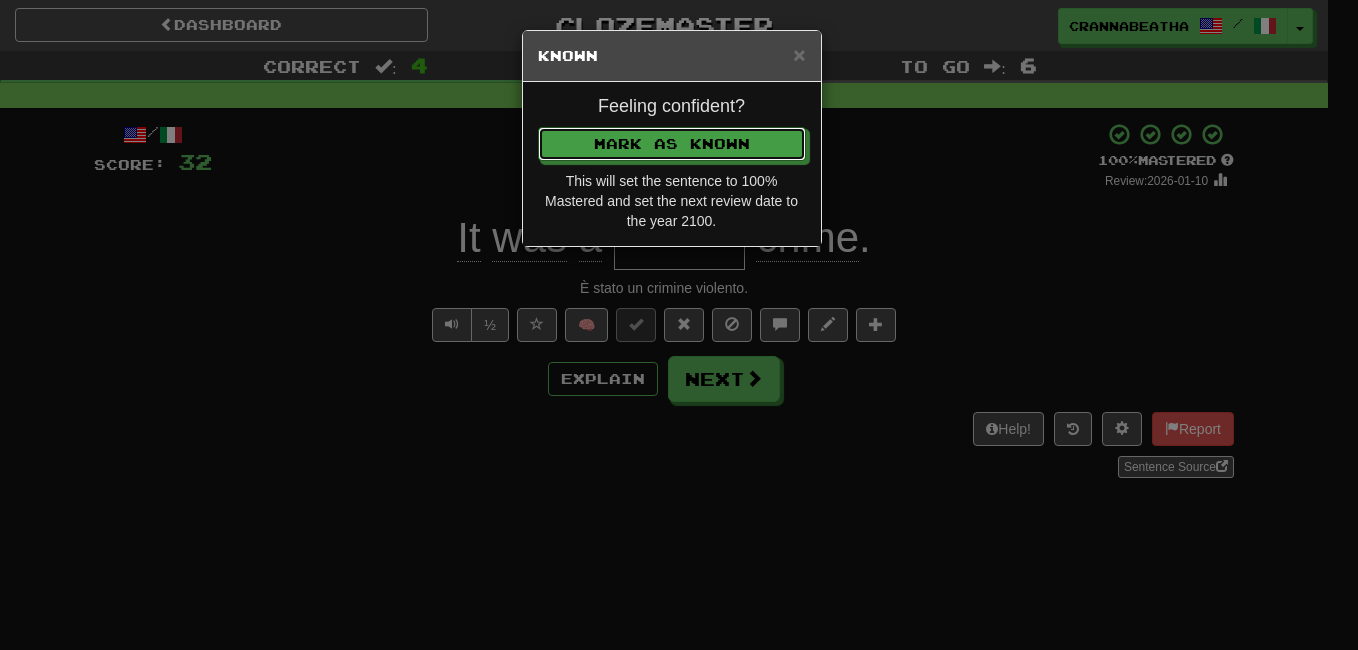 click on "Mark as Known" at bounding box center (672, 144) 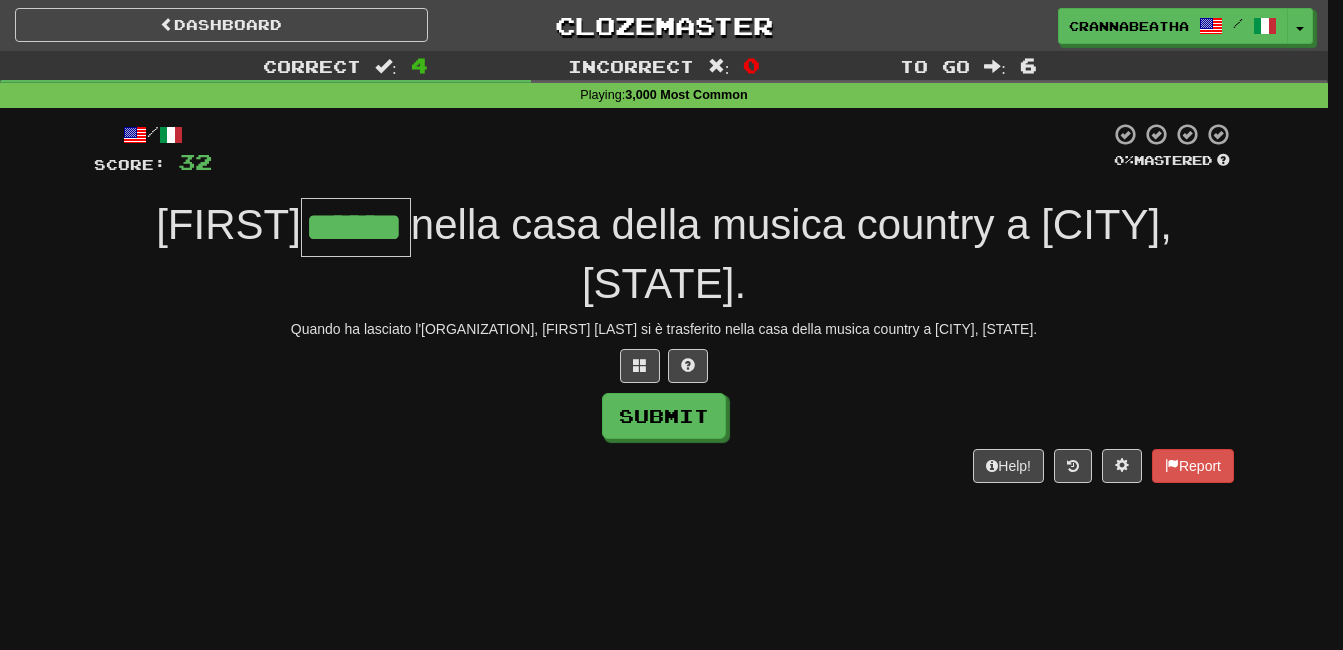 type on "******" 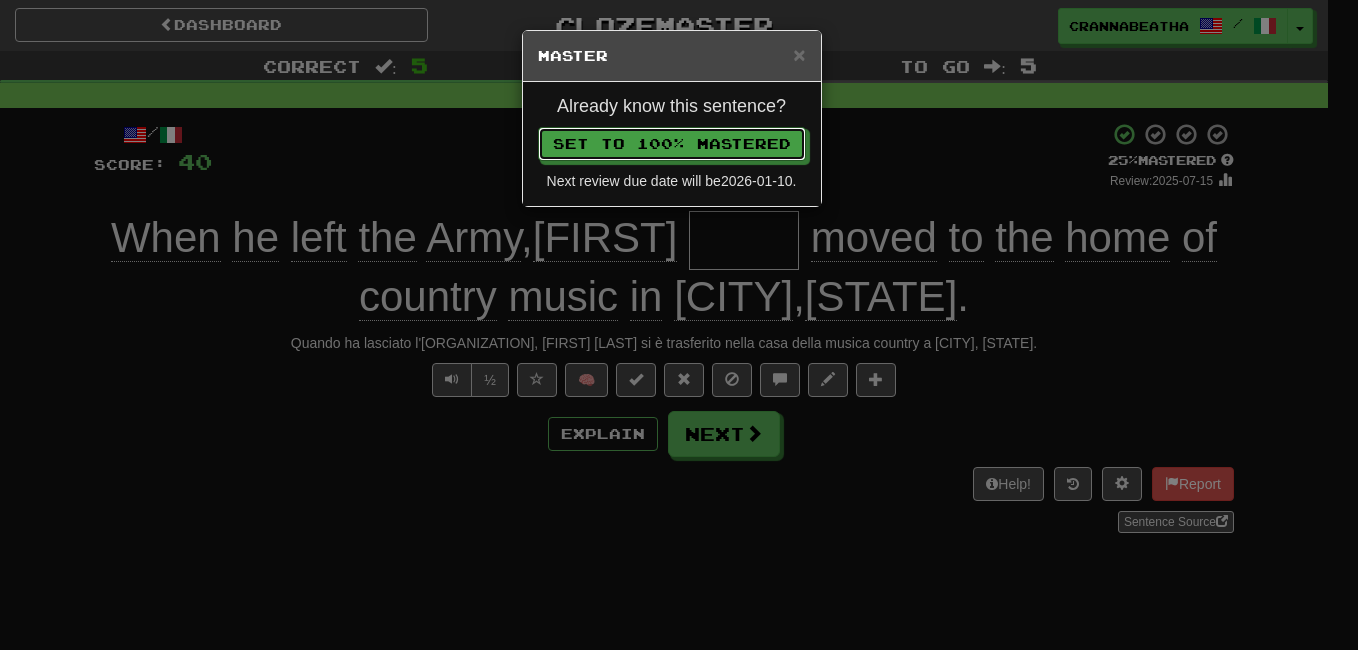 click on "Set to 100% Mastered" at bounding box center (672, 144) 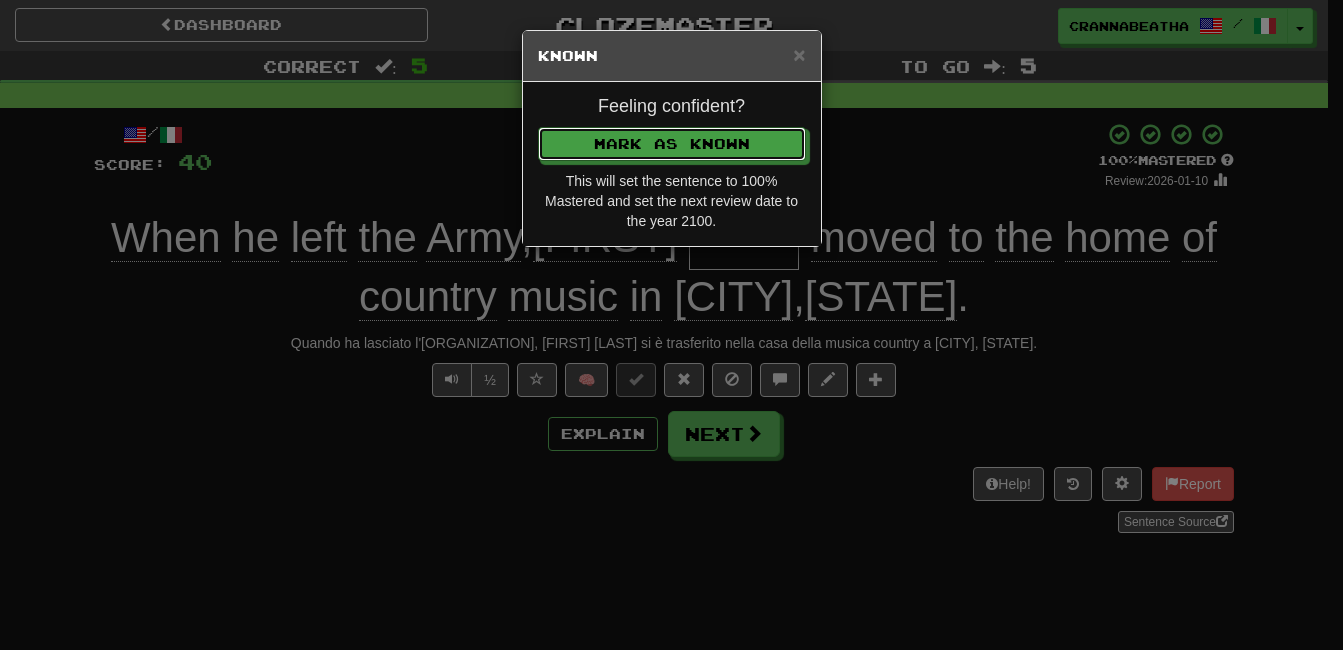 click on "Mark as Known" at bounding box center (672, 144) 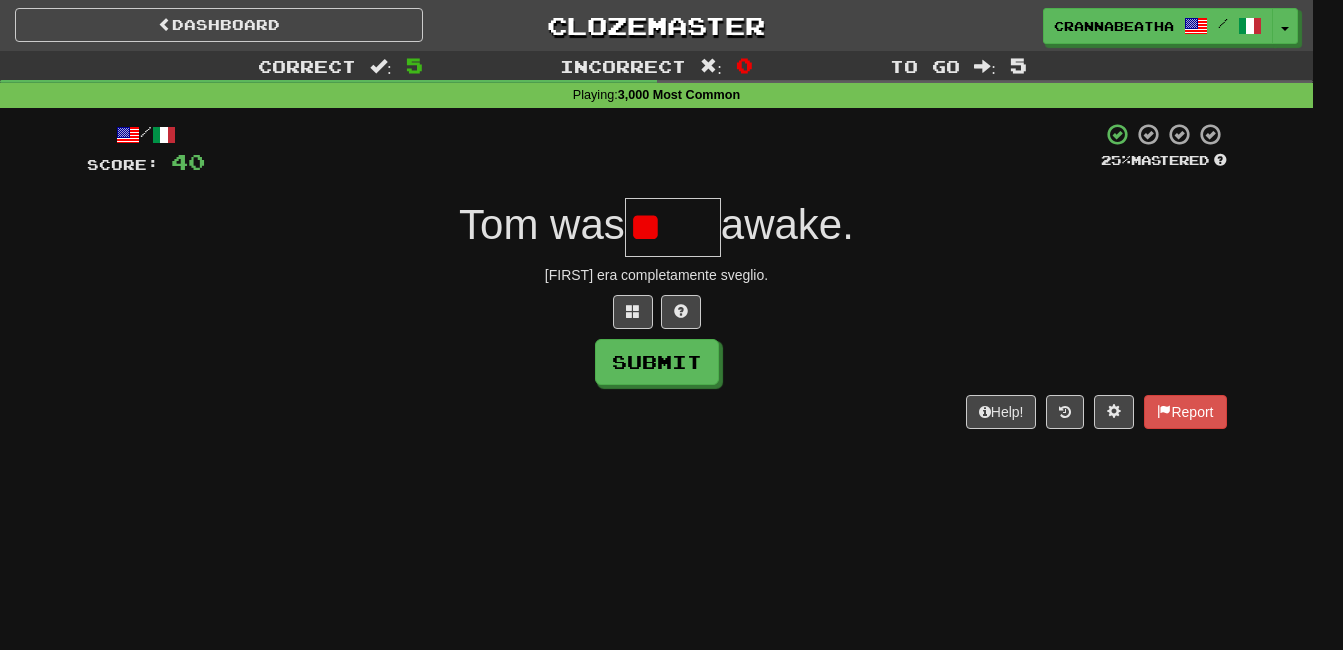 type on "*" 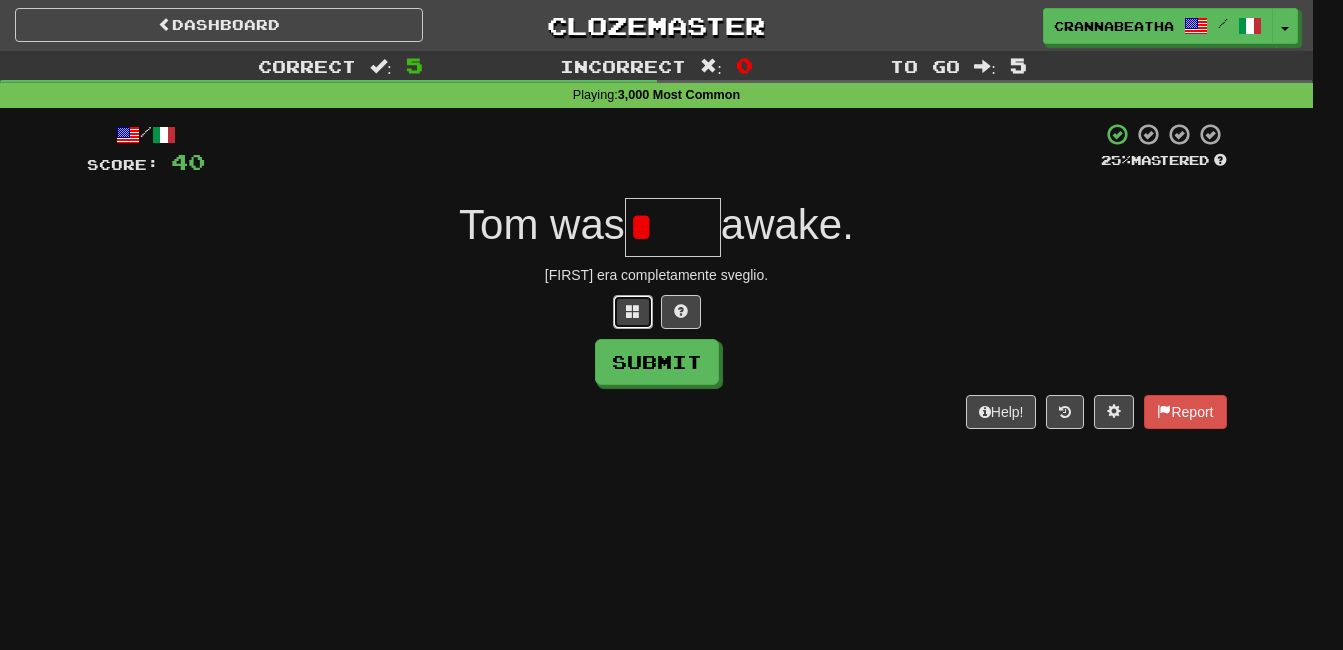 click at bounding box center (633, 311) 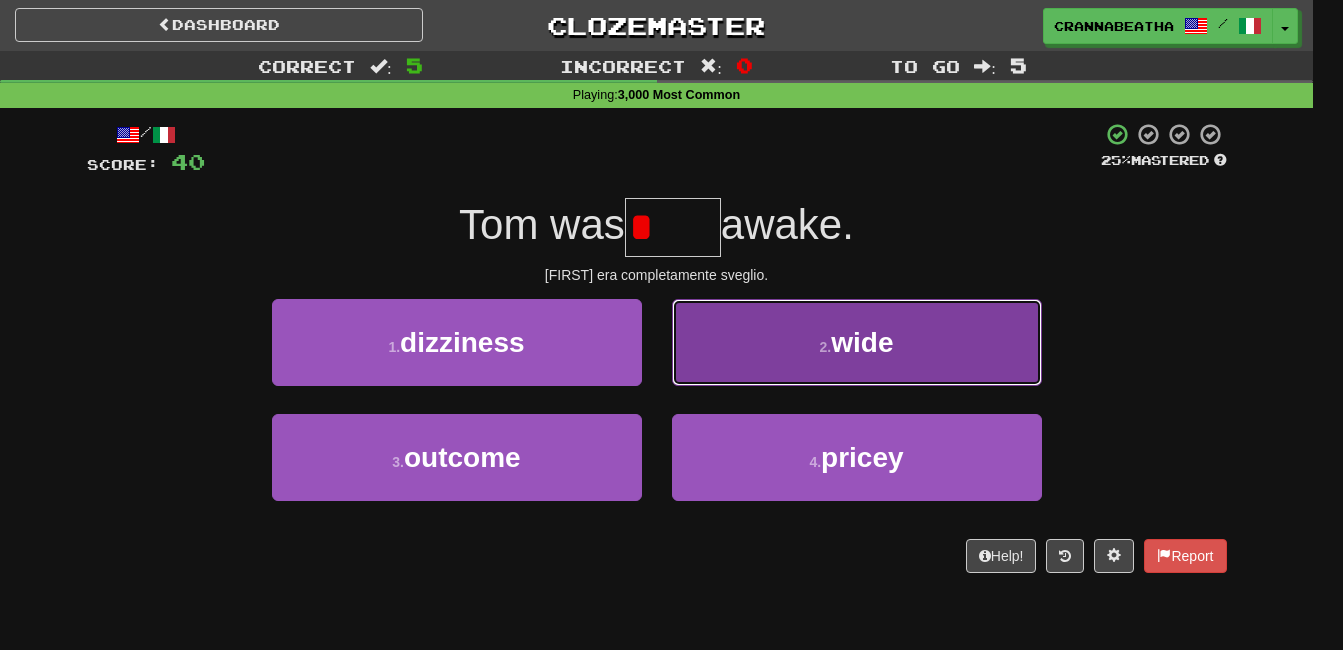 click on "2 .  wide" at bounding box center (857, 342) 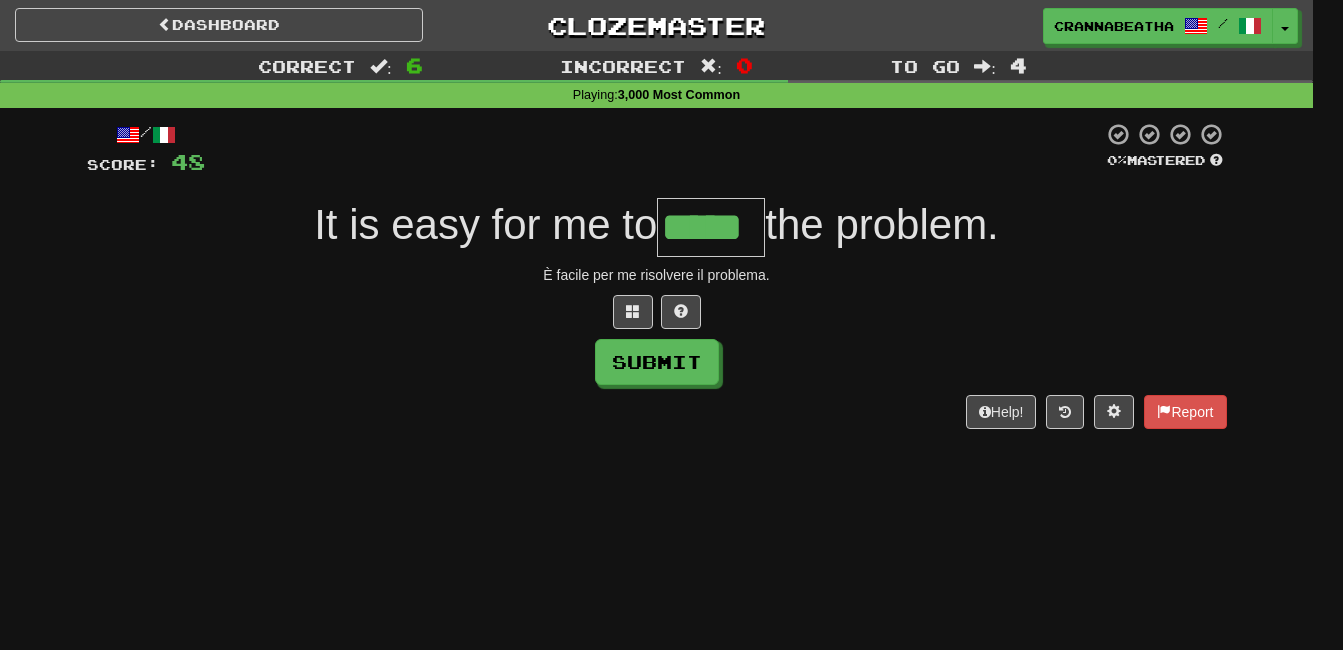 type on "*****" 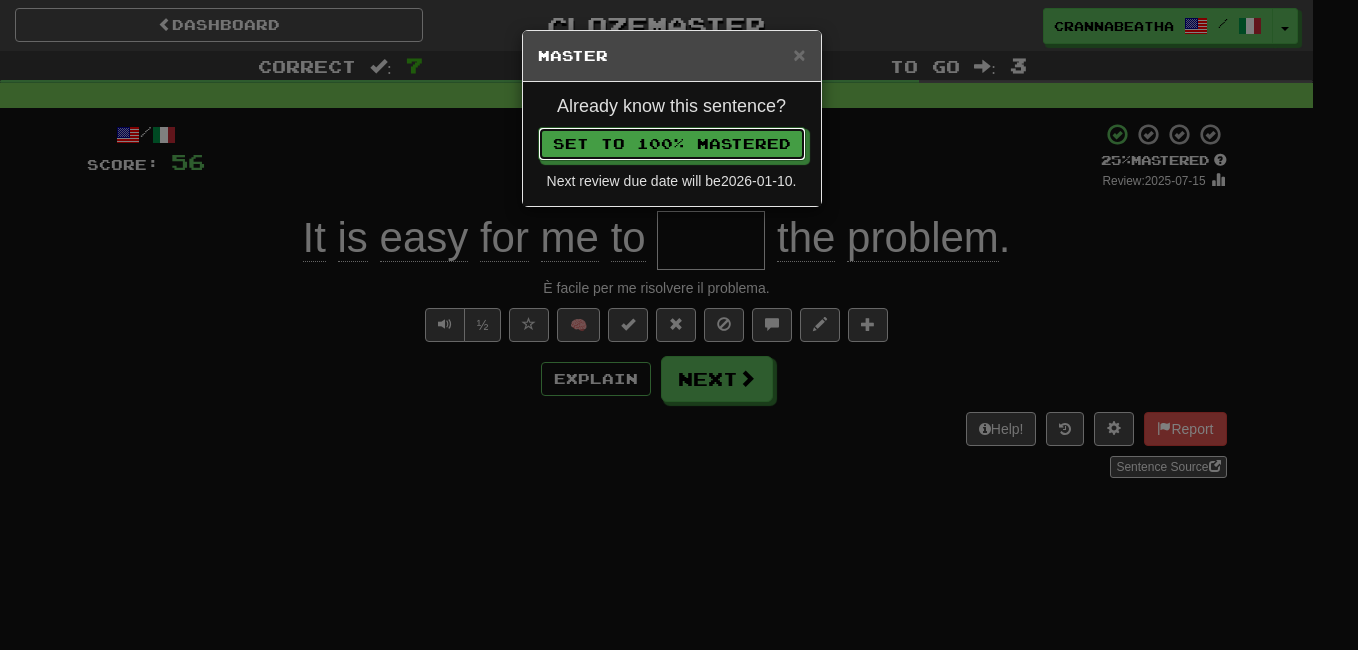 click on "Set to 100% Mastered" at bounding box center (672, 144) 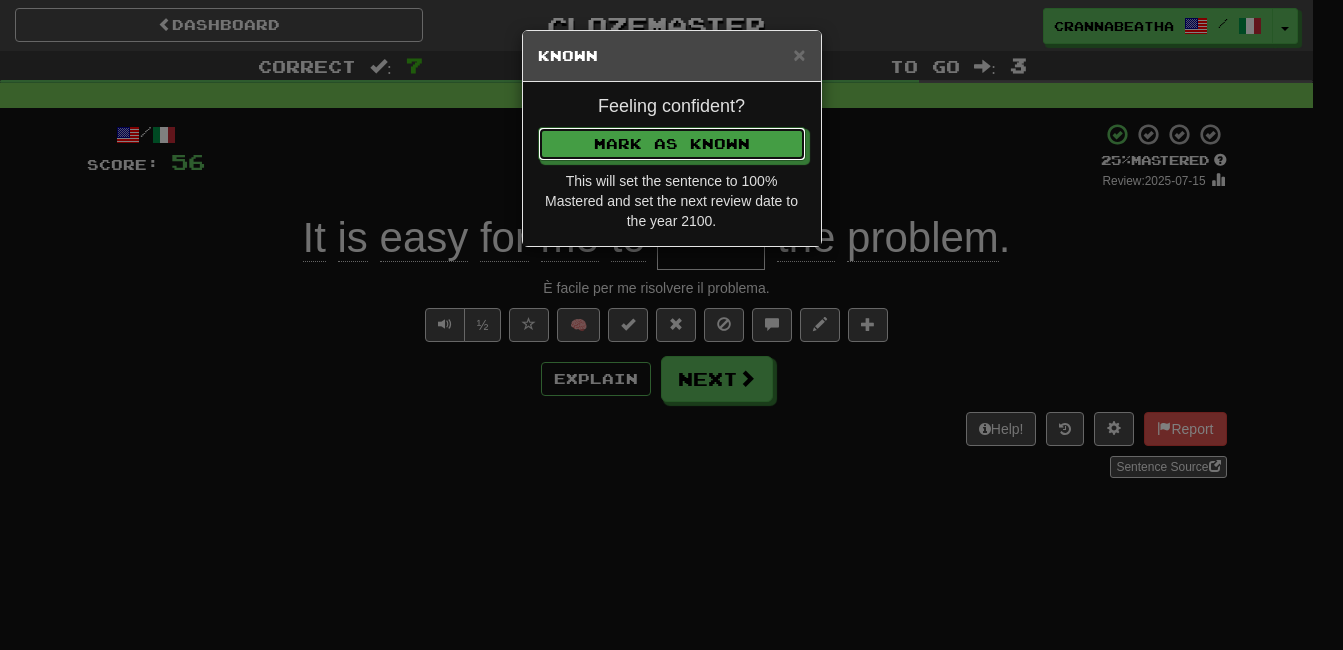 click on "Mark as Known" at bounding box center [672, 144] 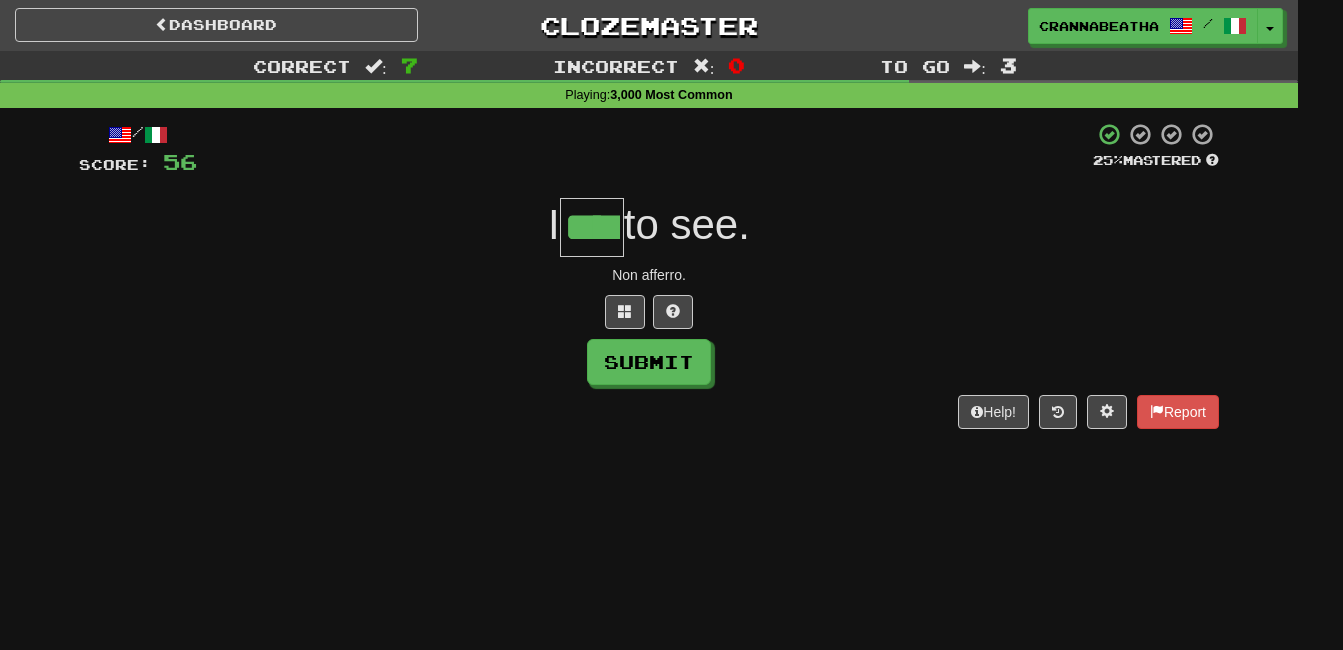 type on "****" 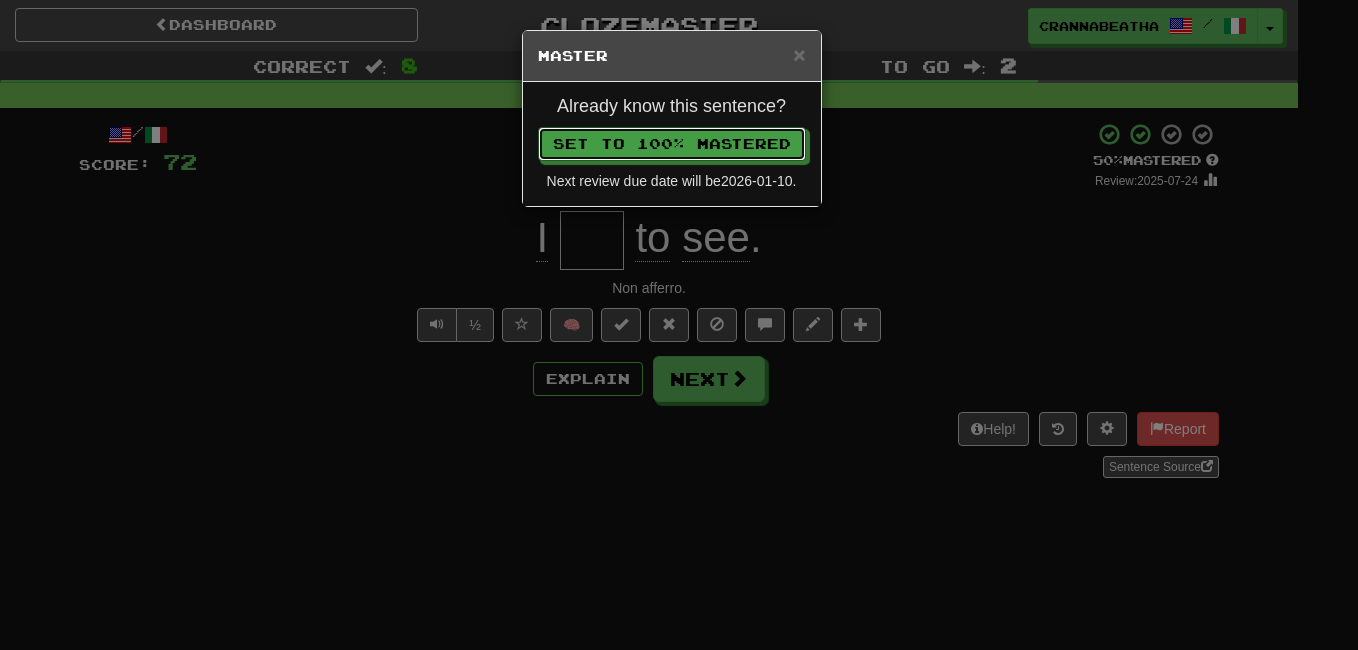 click on "Set to 100% Mastered" at bounding box center (672, 144) 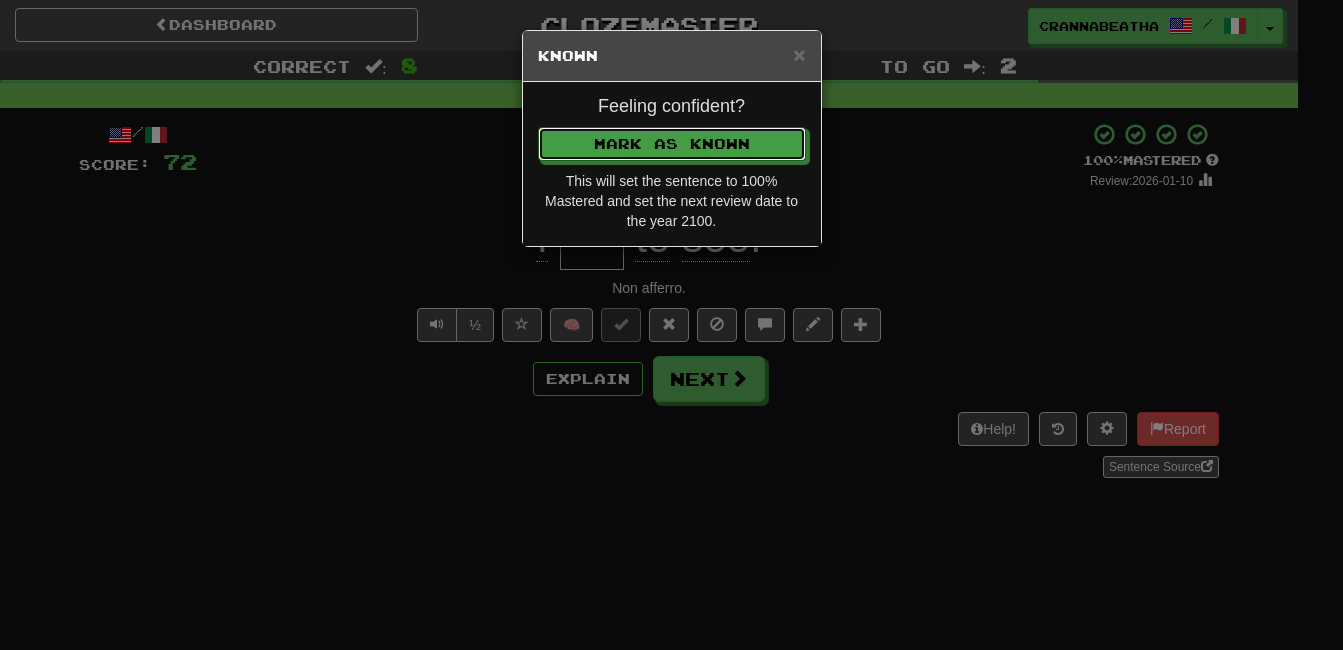 click on "Mark as Known" at bounding box center [672, 144] 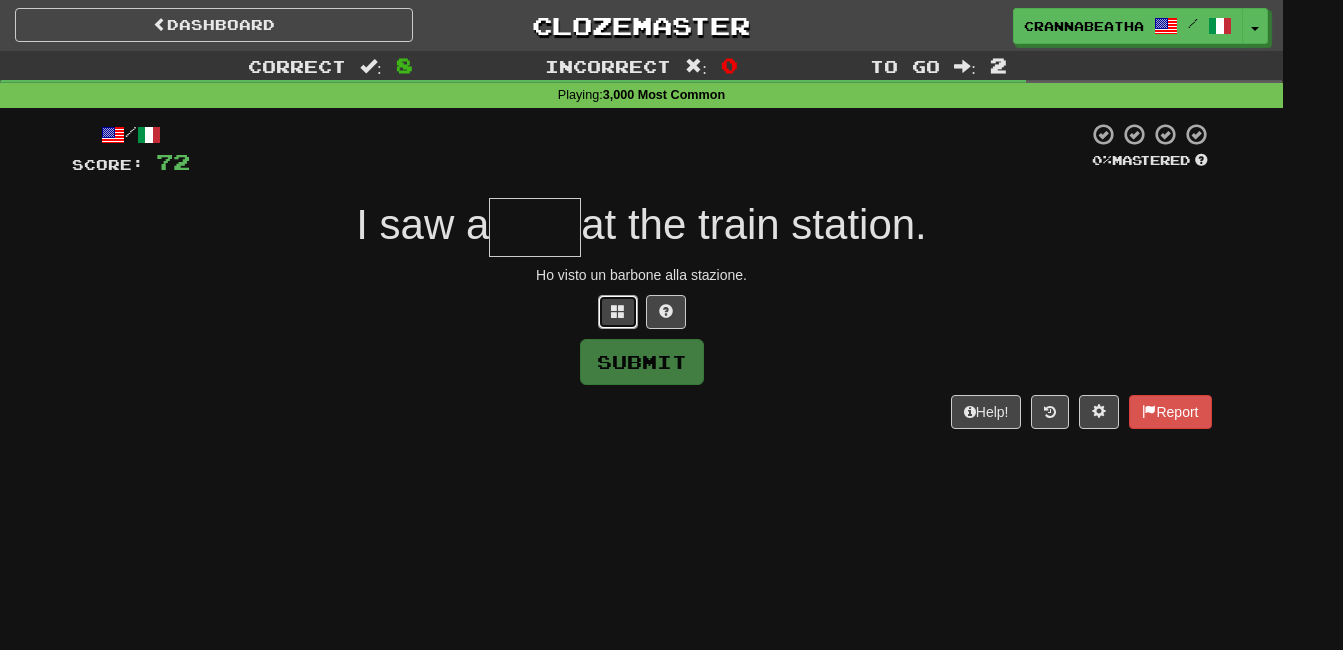 click at bounding box center (618, 312) 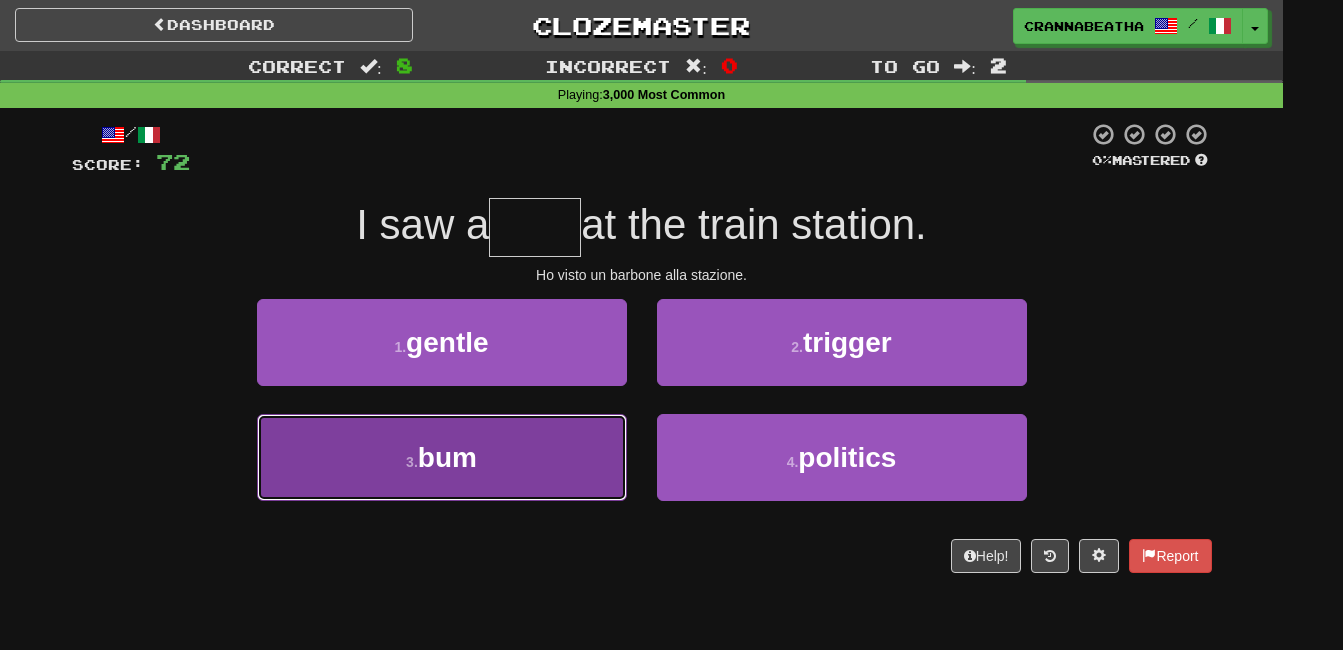 click on "3 .  bum" at bounding box center (442, 457) 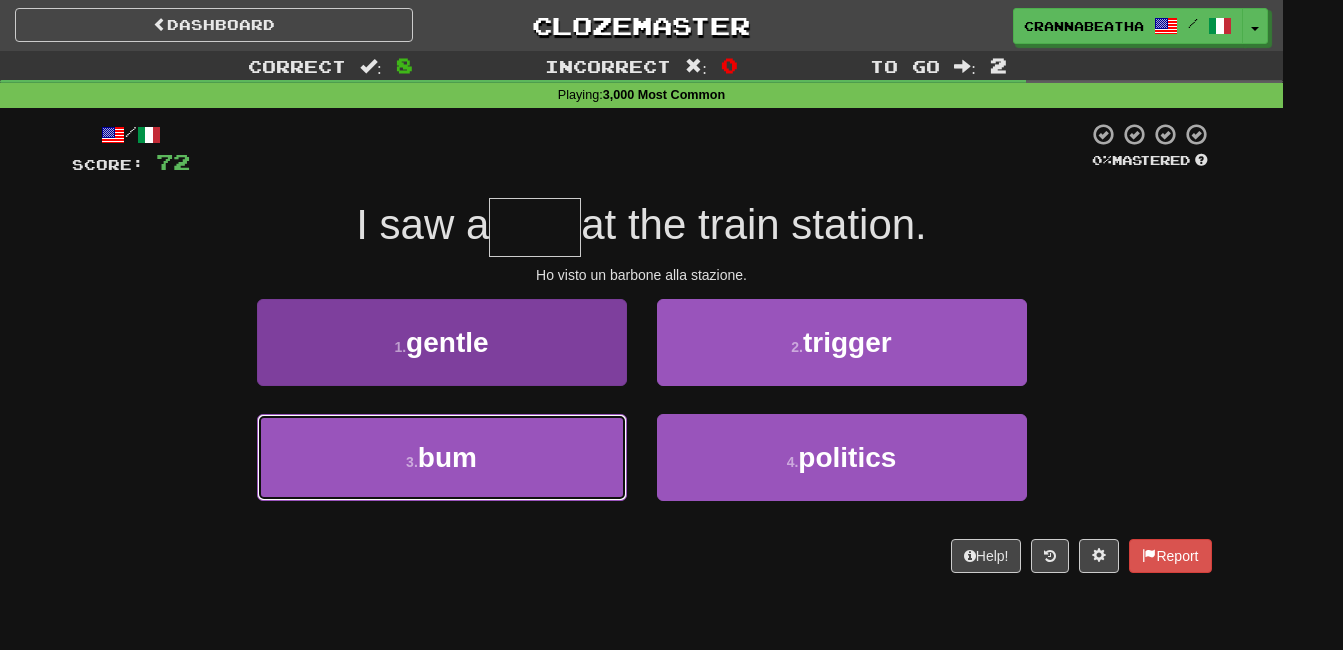 type on "***" 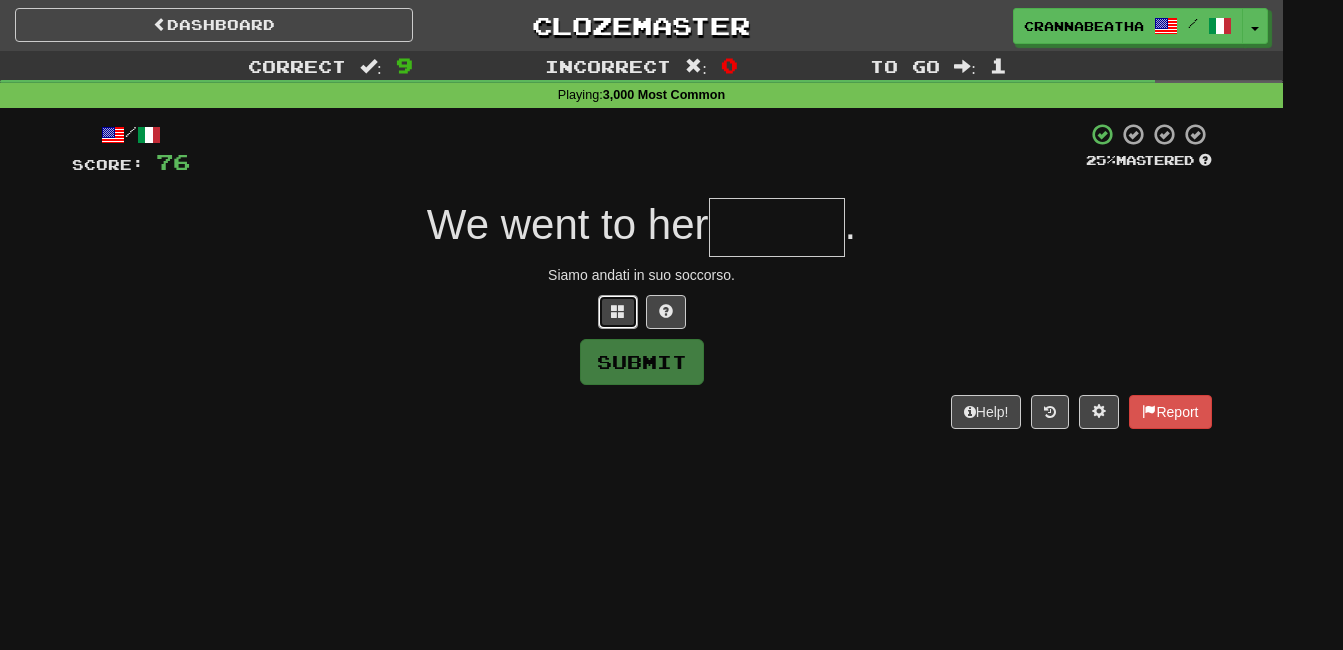 click at bounding box center (618, 311) 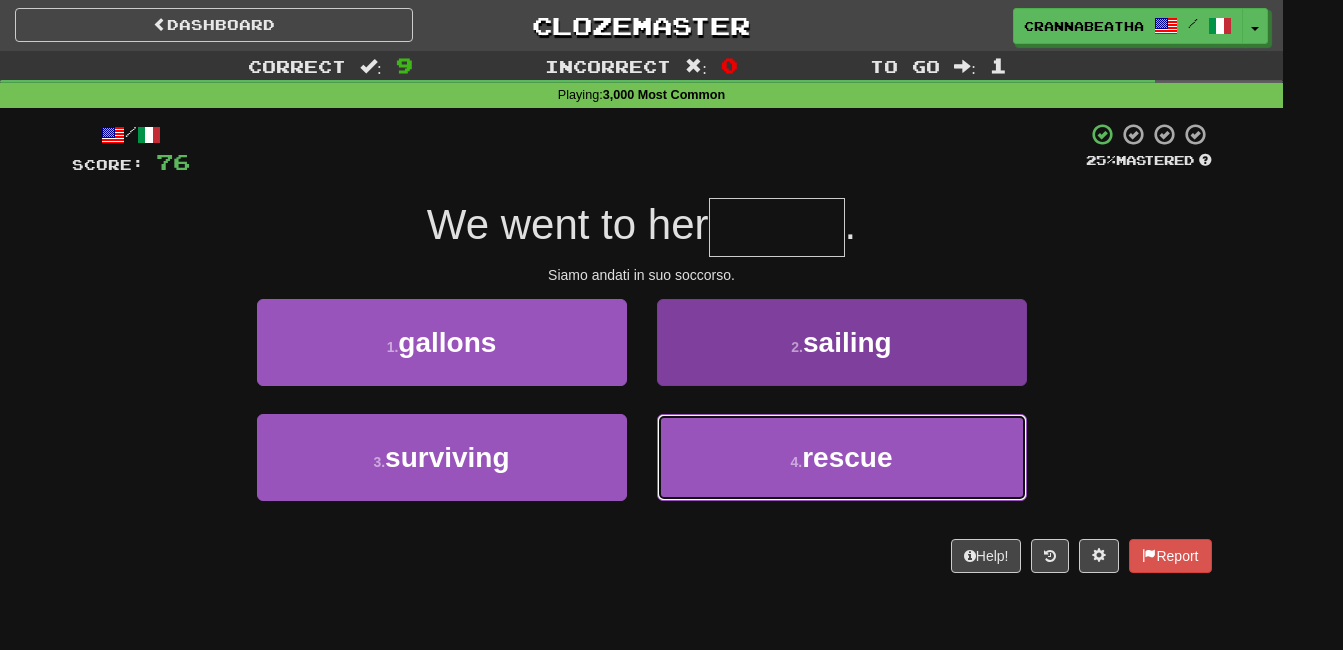 click on "4 .  rescue" at bounding box center [842, 457] 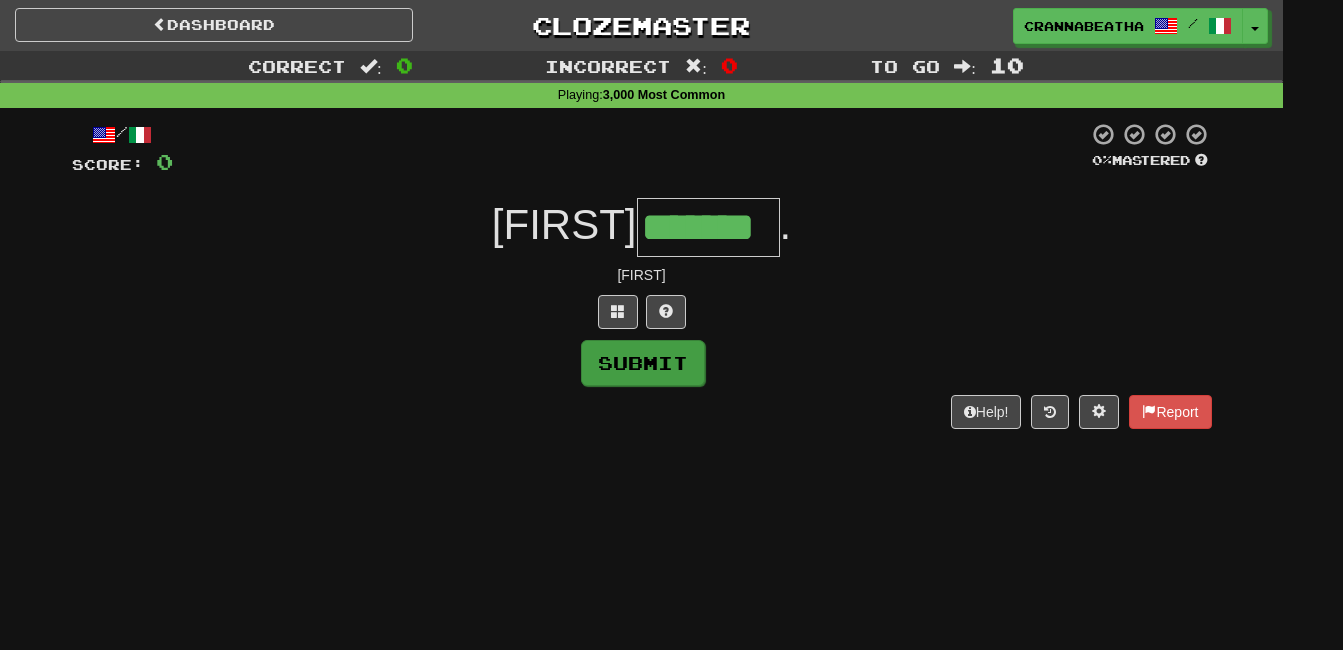 type on "*******" 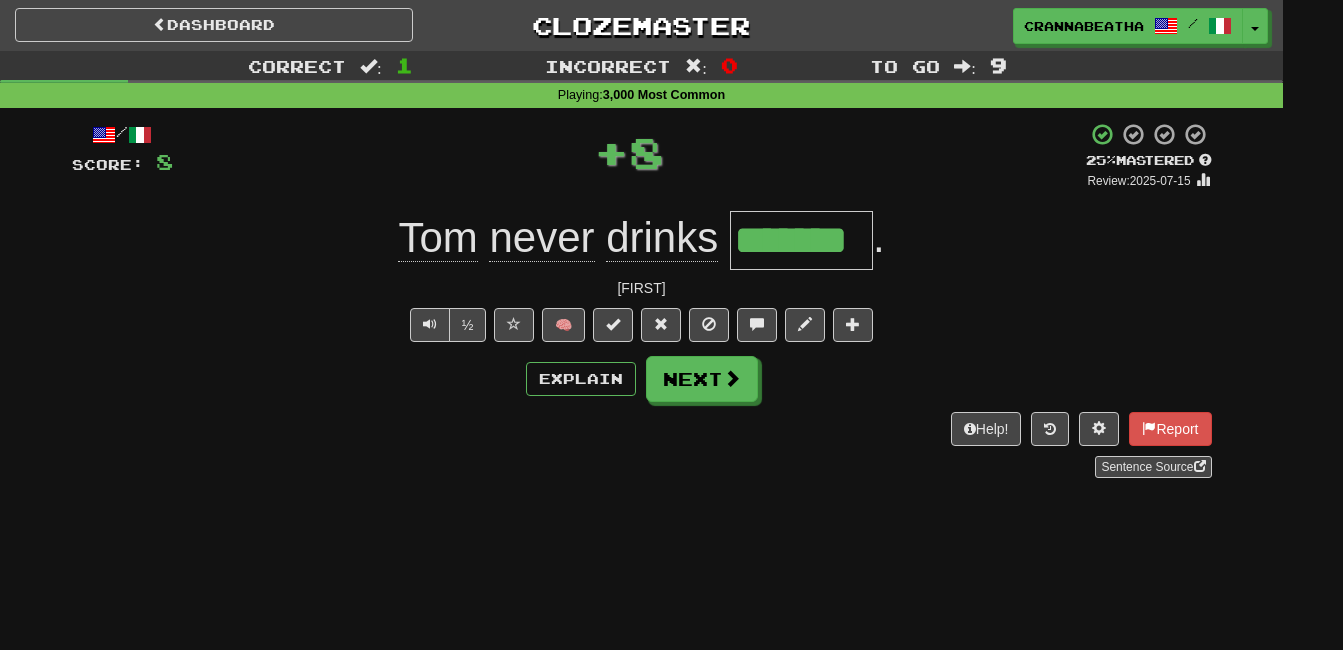 type 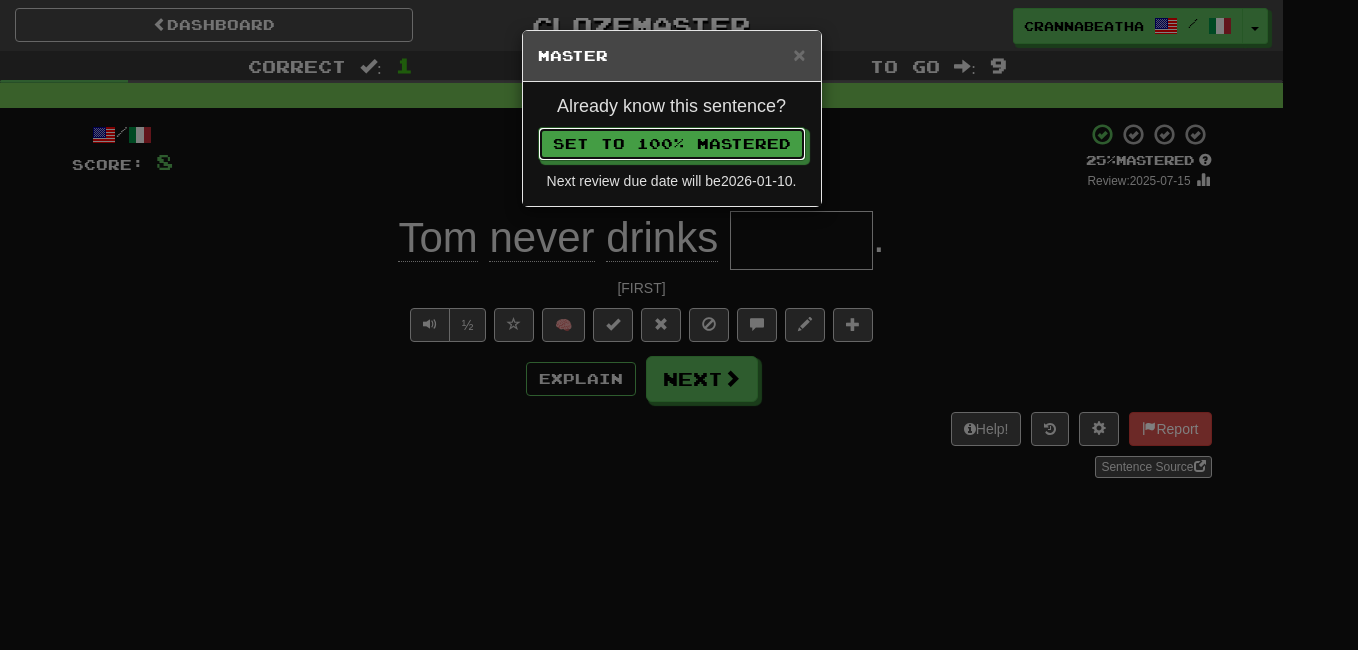 type 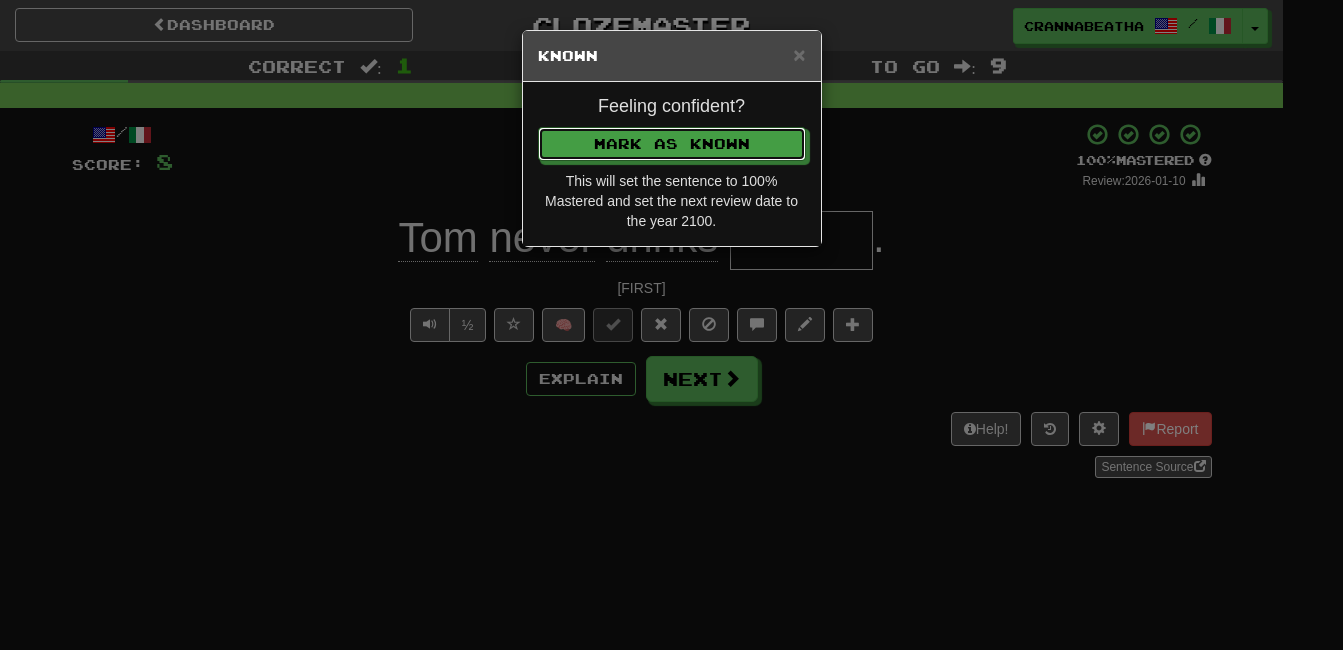 type 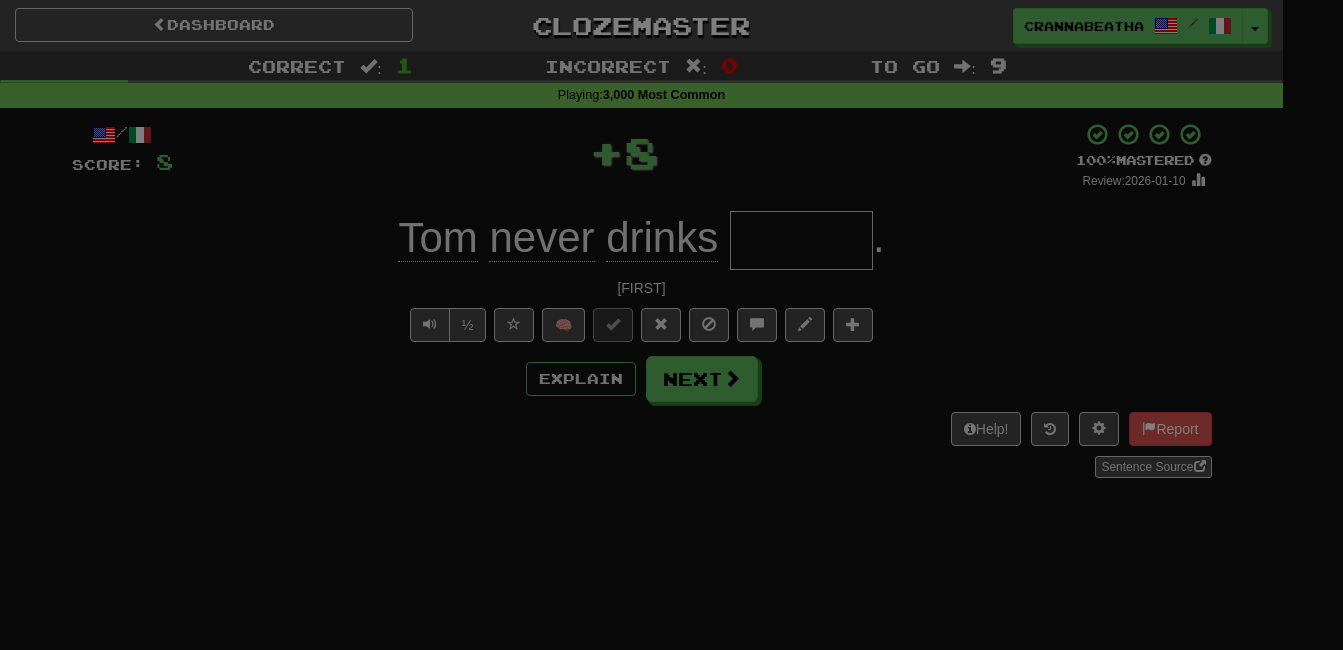 click on "Mark as Known" at bounding box center [672, 90] 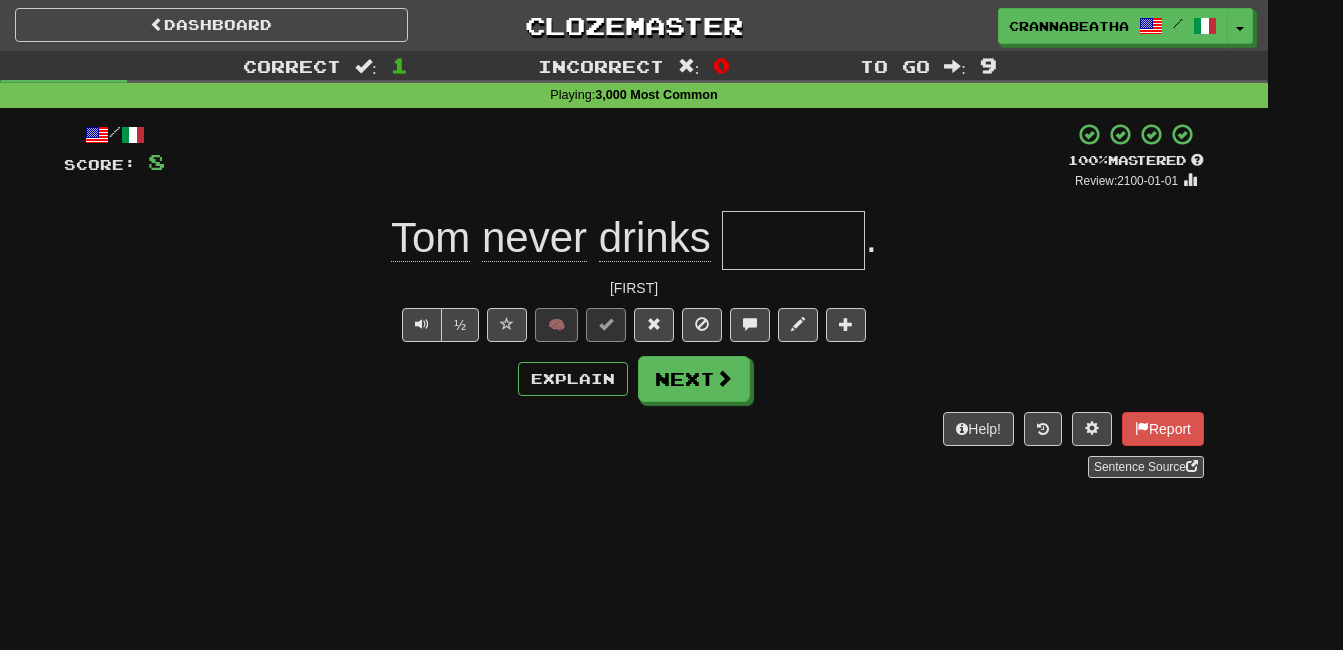 click at bounding box center (793, 240) 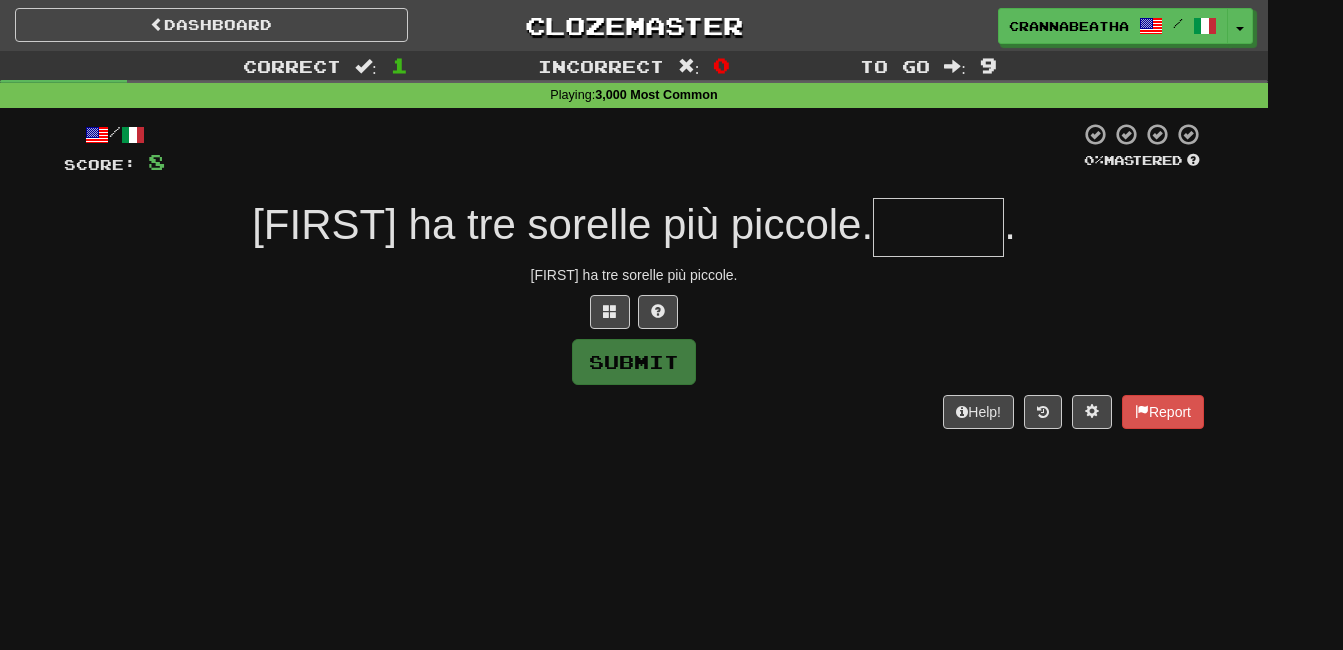 click at bounding box center [938, 227] 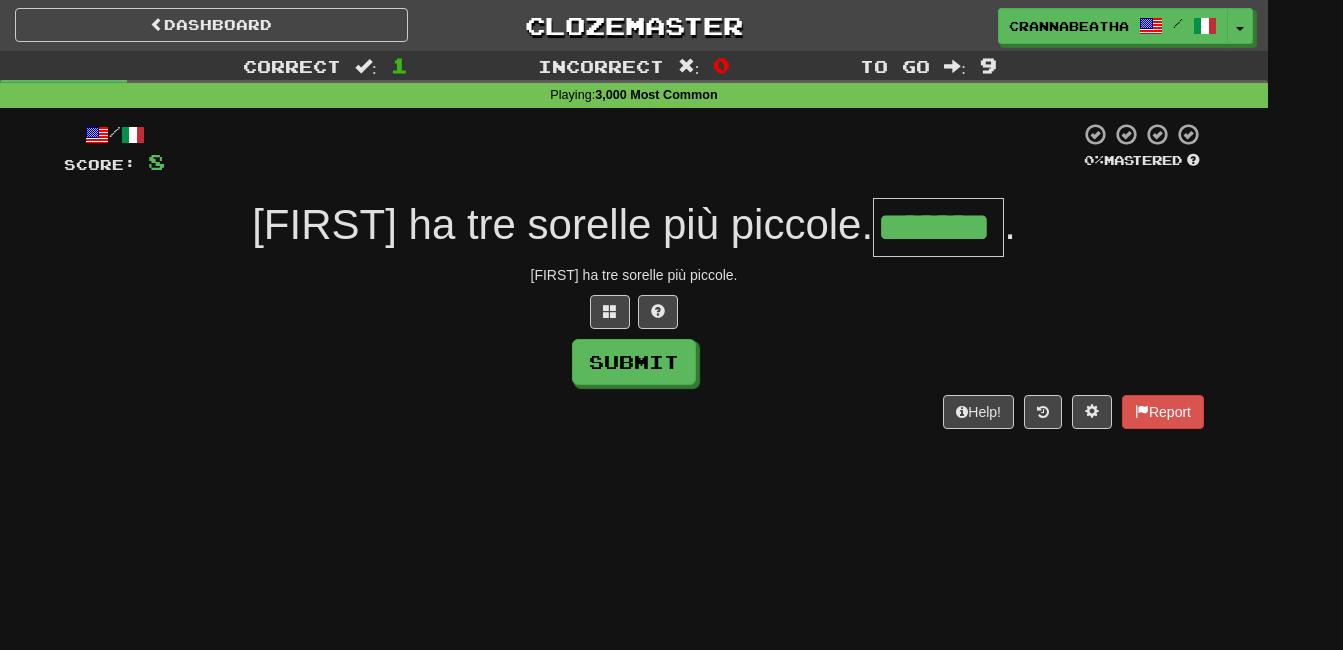 type on "*******" 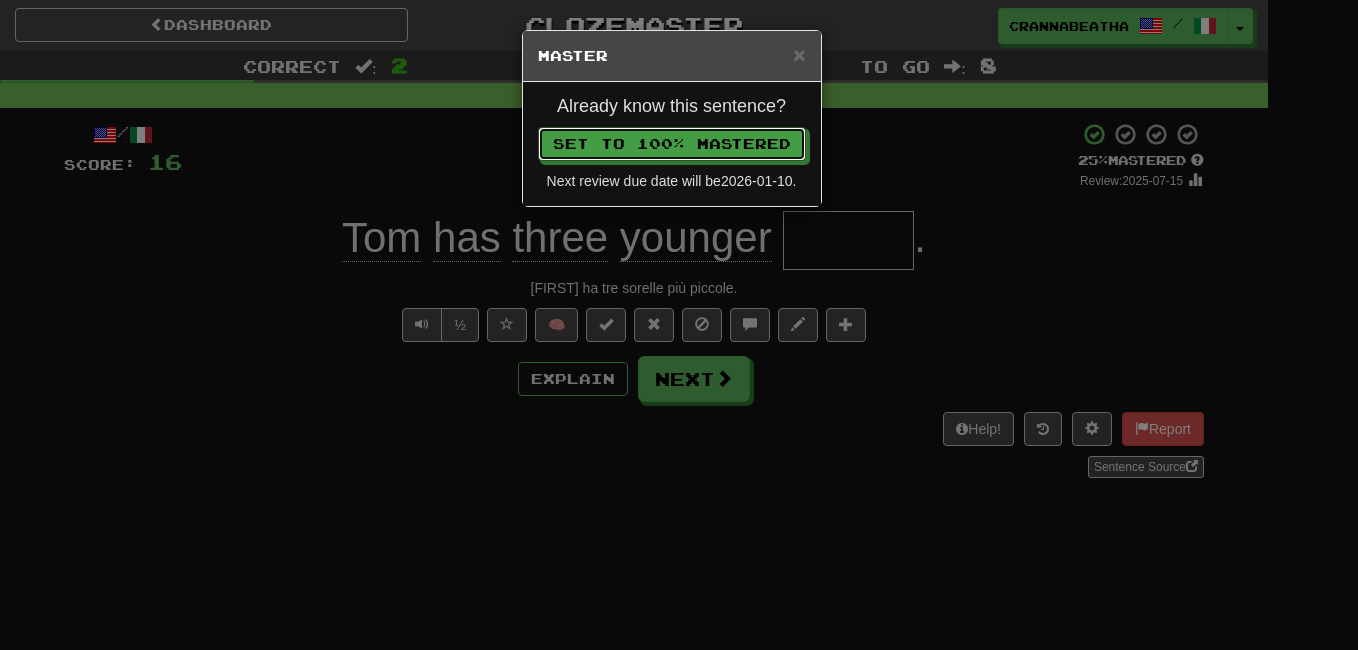 click on "Set to 100% Mastered" at bounding box center (672, 144) 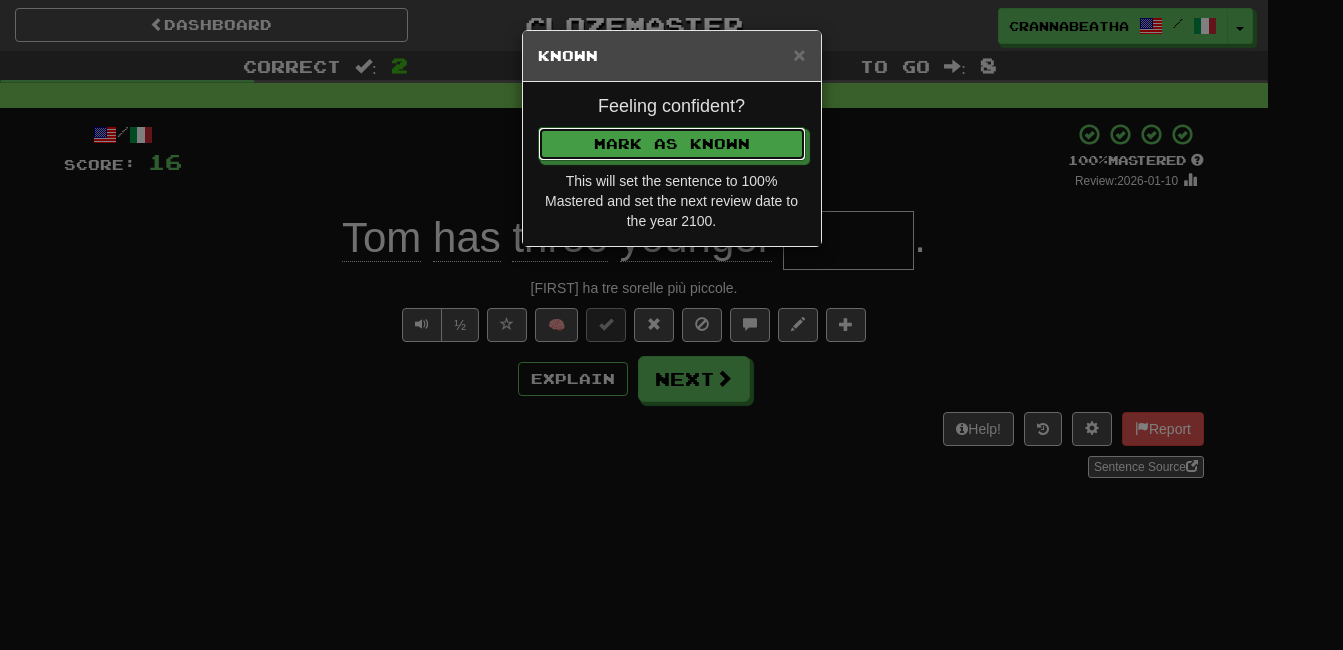 click on "Mark as Known" at bounding box center (672, 144) 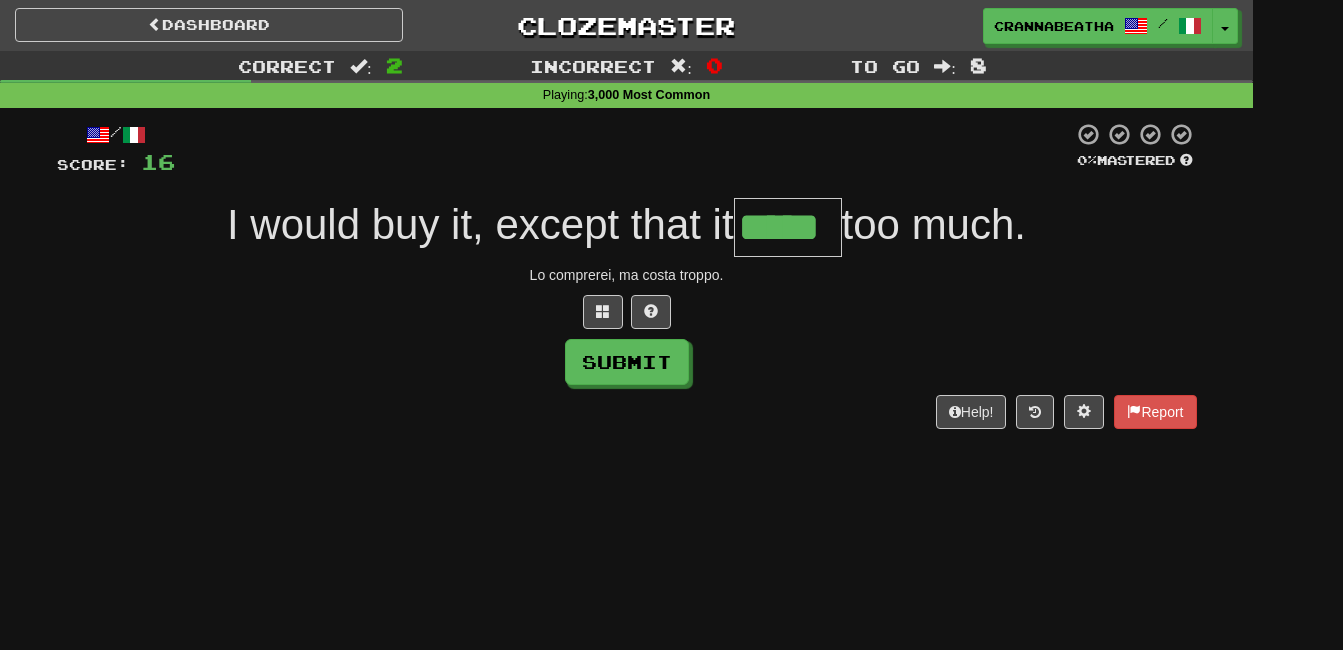 type on "*****" 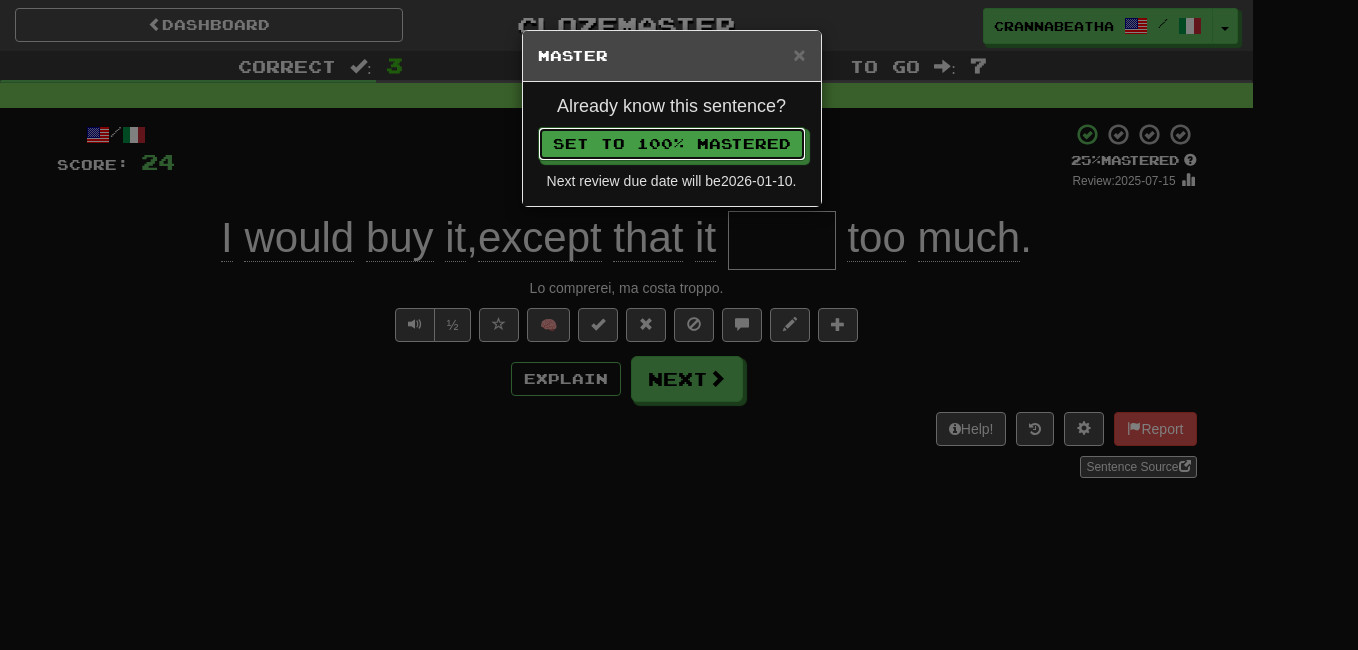 click on "Set to 100% Mastered" at bounding box center (672, 144) 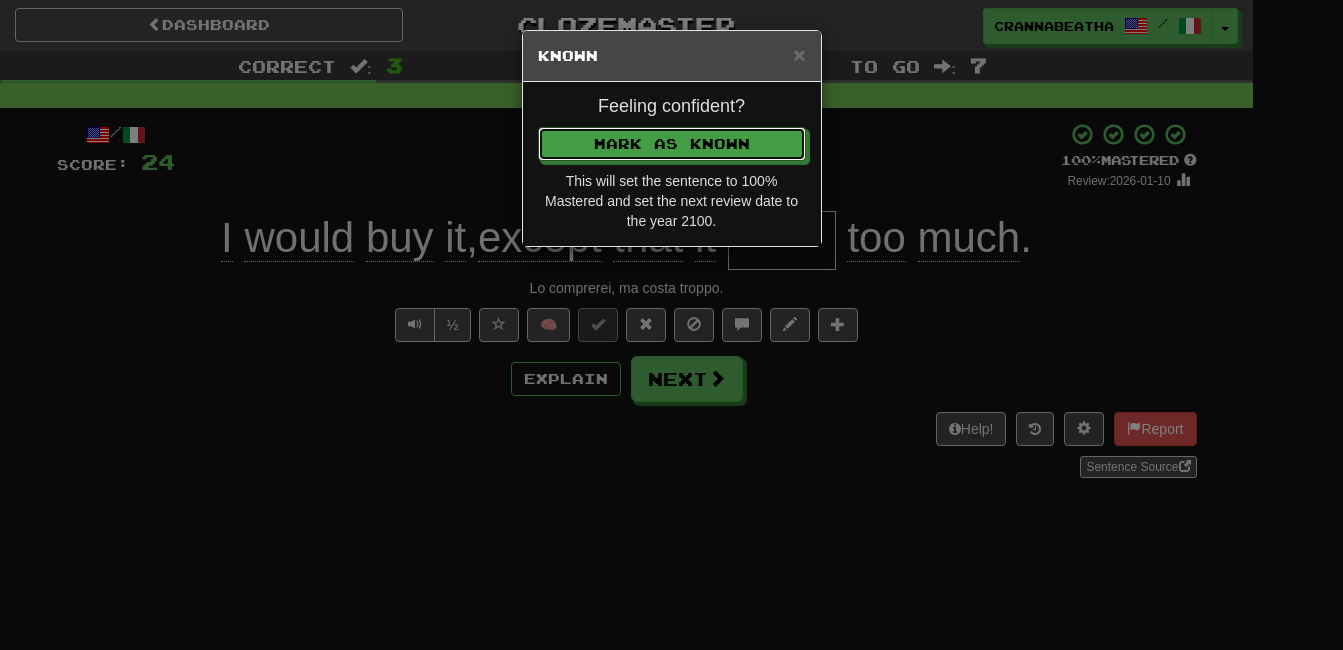 click on "Mark as Known" at bounding box center [672, 144] 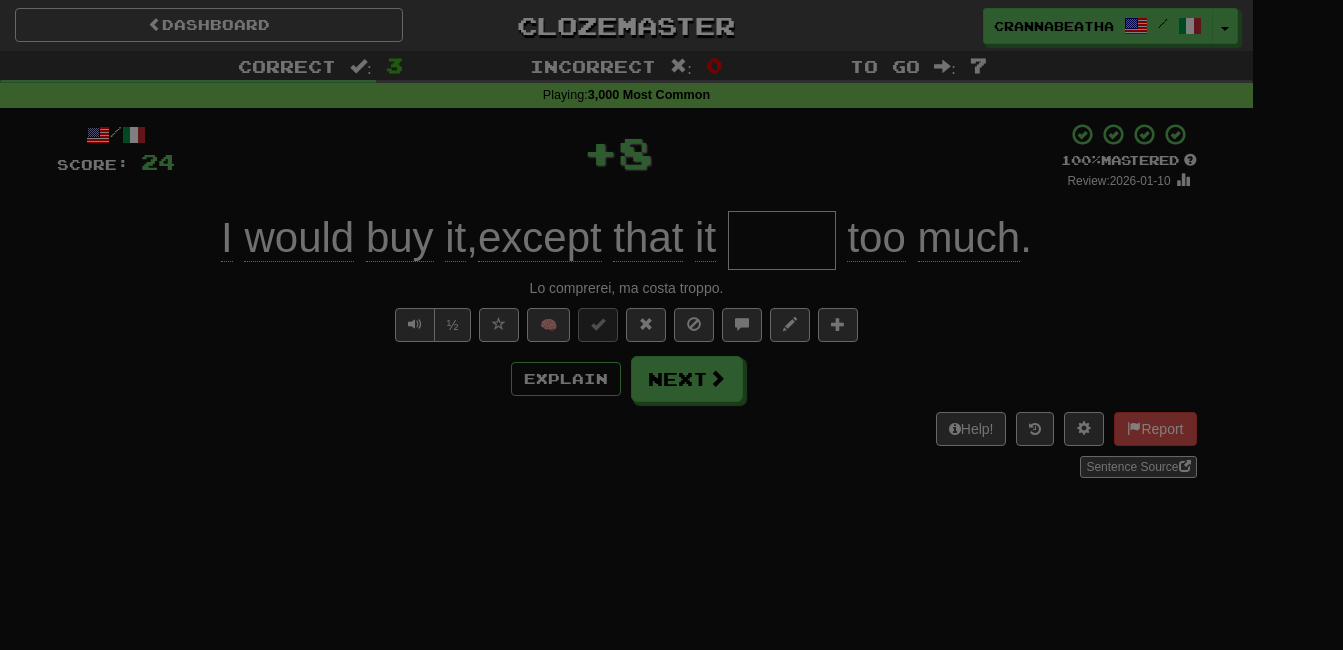 click on "Mark as Known" at bounding box center (672, 90) 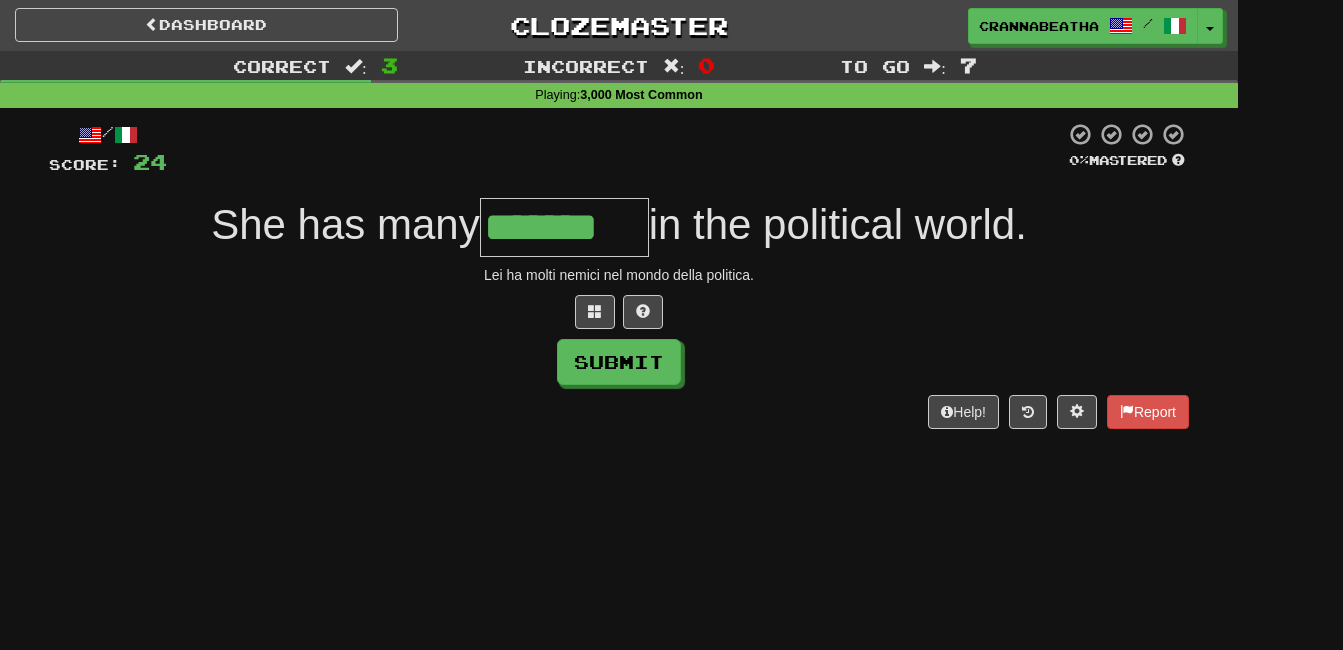 type on "*******" 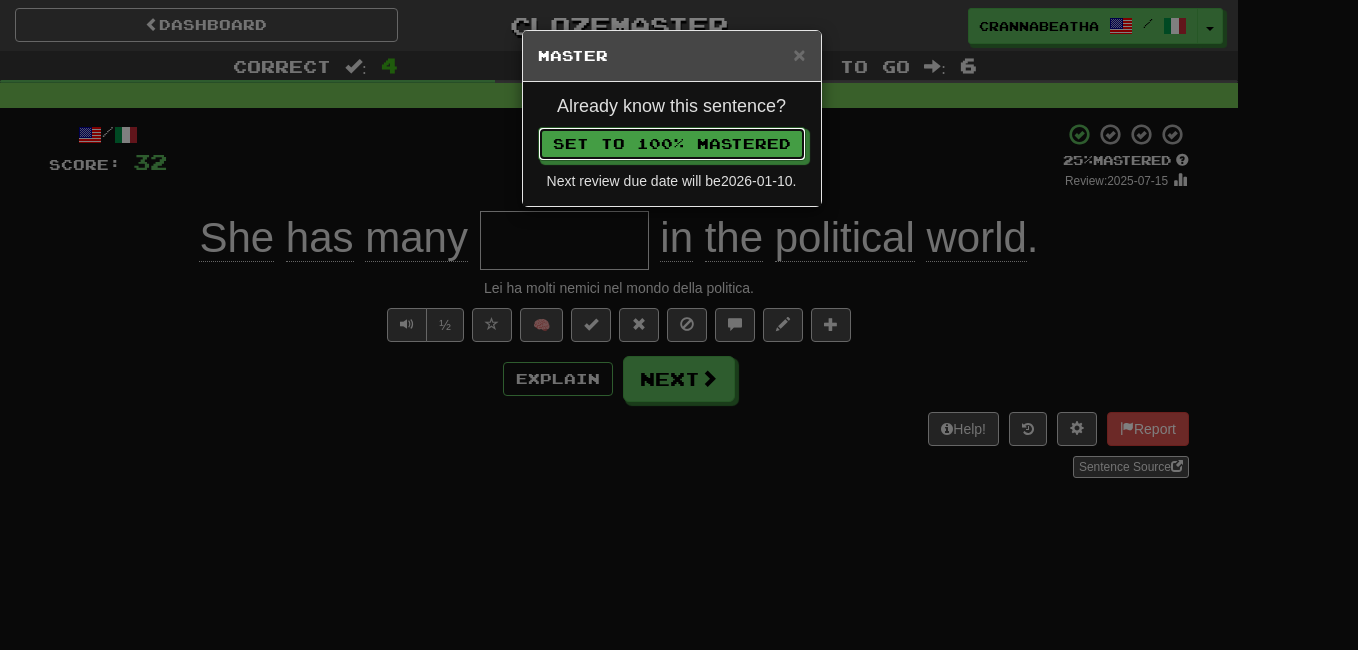 click on "Set to 100% Mastered" at bounding box center (672, 144) 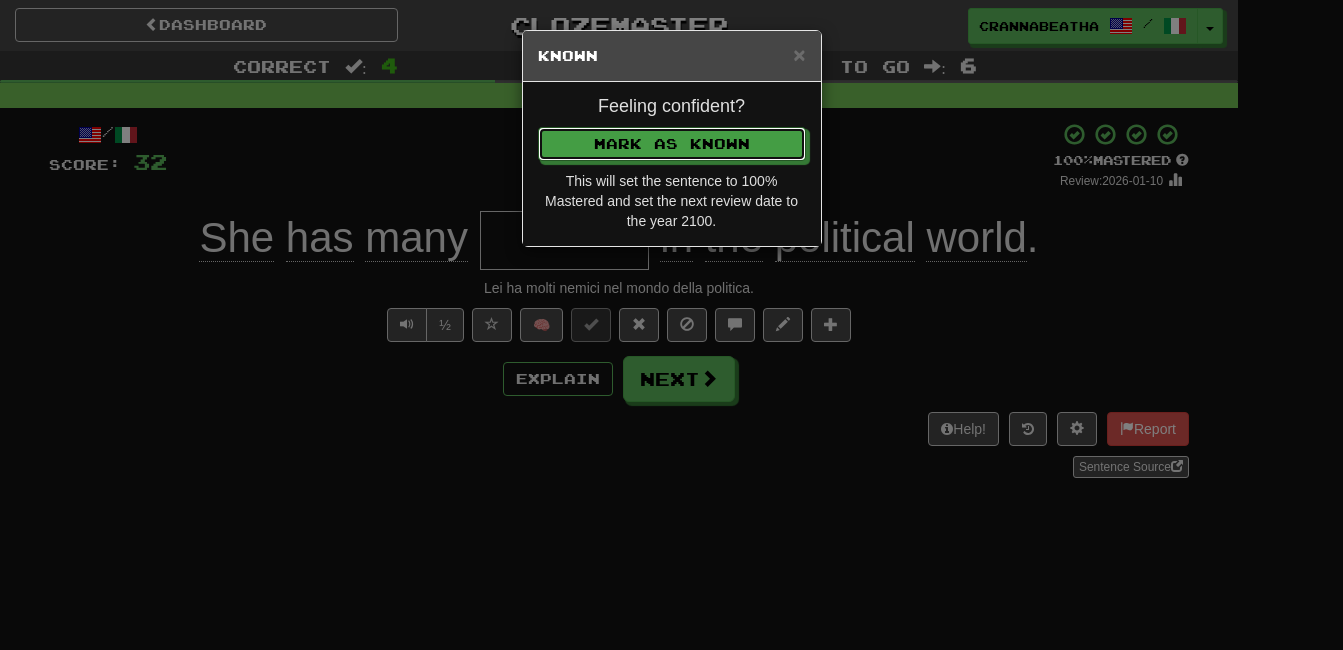 click on "Mark as Known" at bounding box center [672, 144] 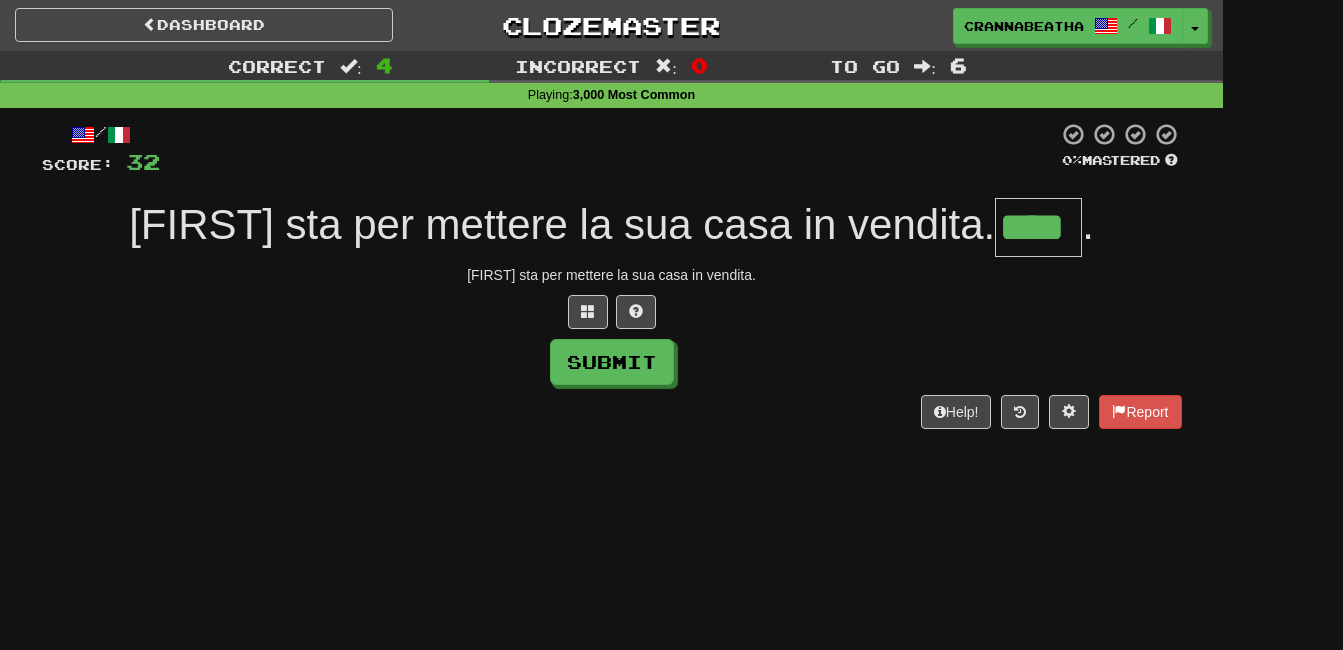 type on "****" 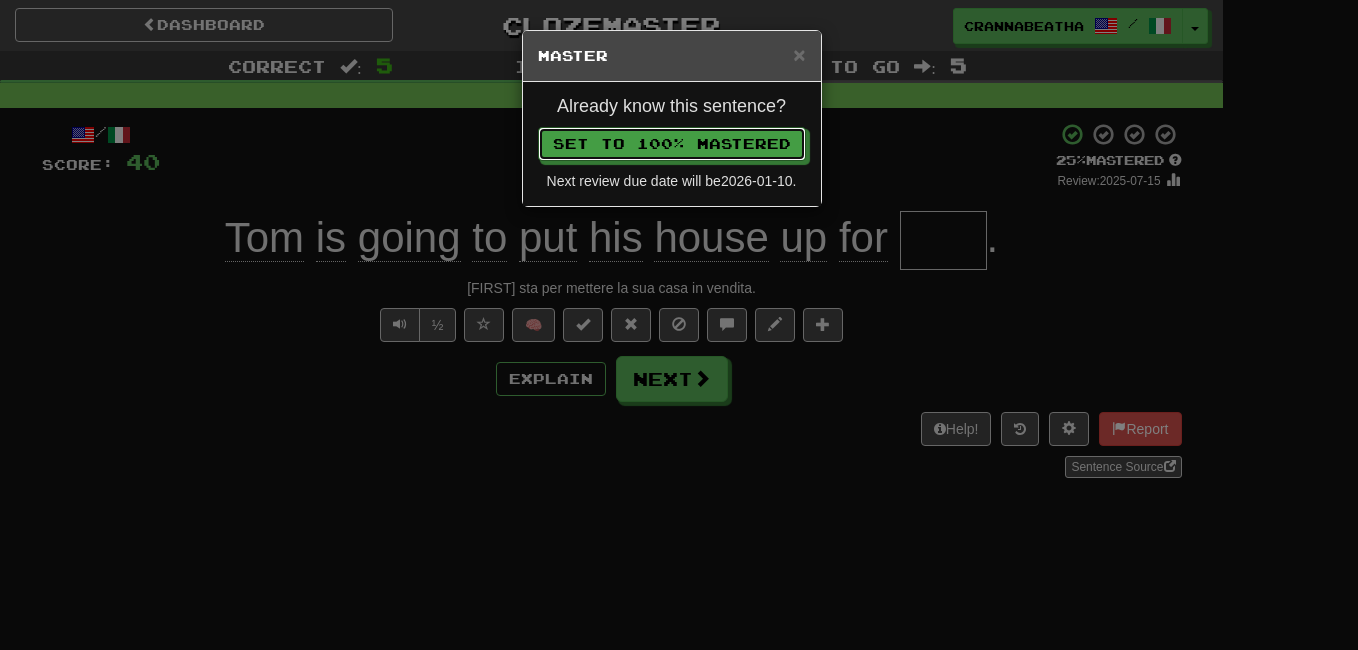 click on "Set to 100% Mastered" at bounding box center [672, 144] 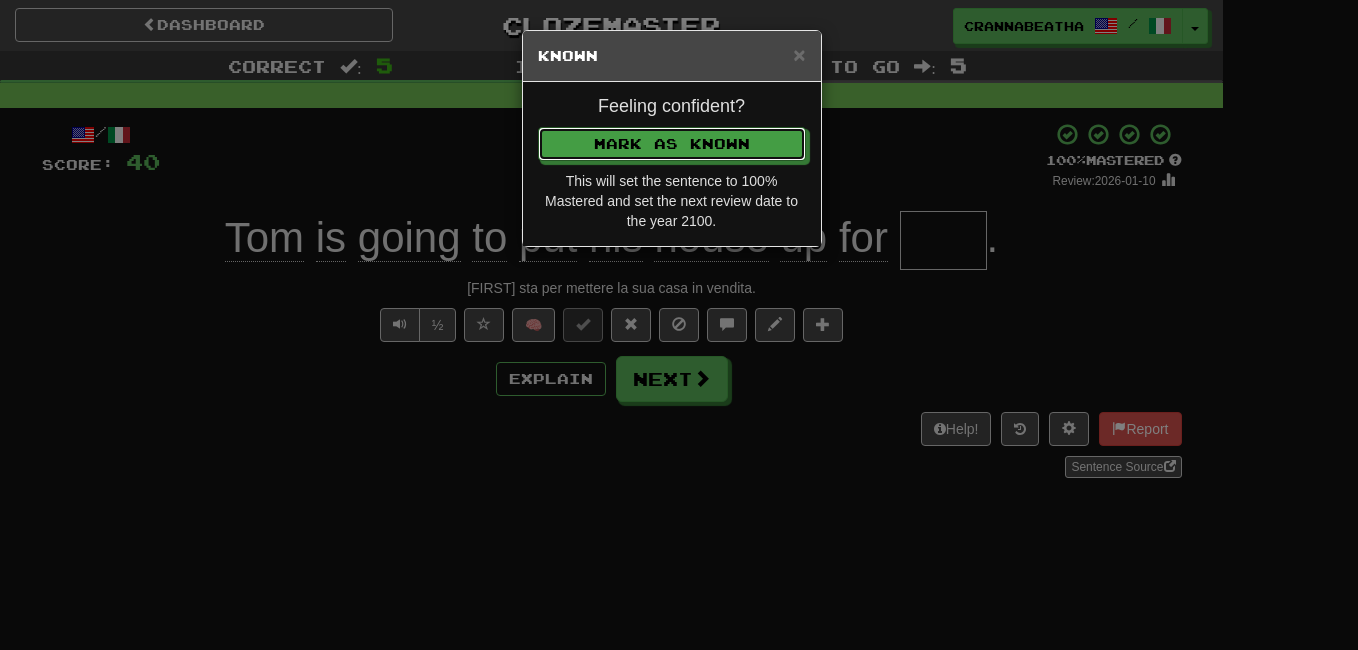 click on "Mark as Known" at bounding box center [672, 144] 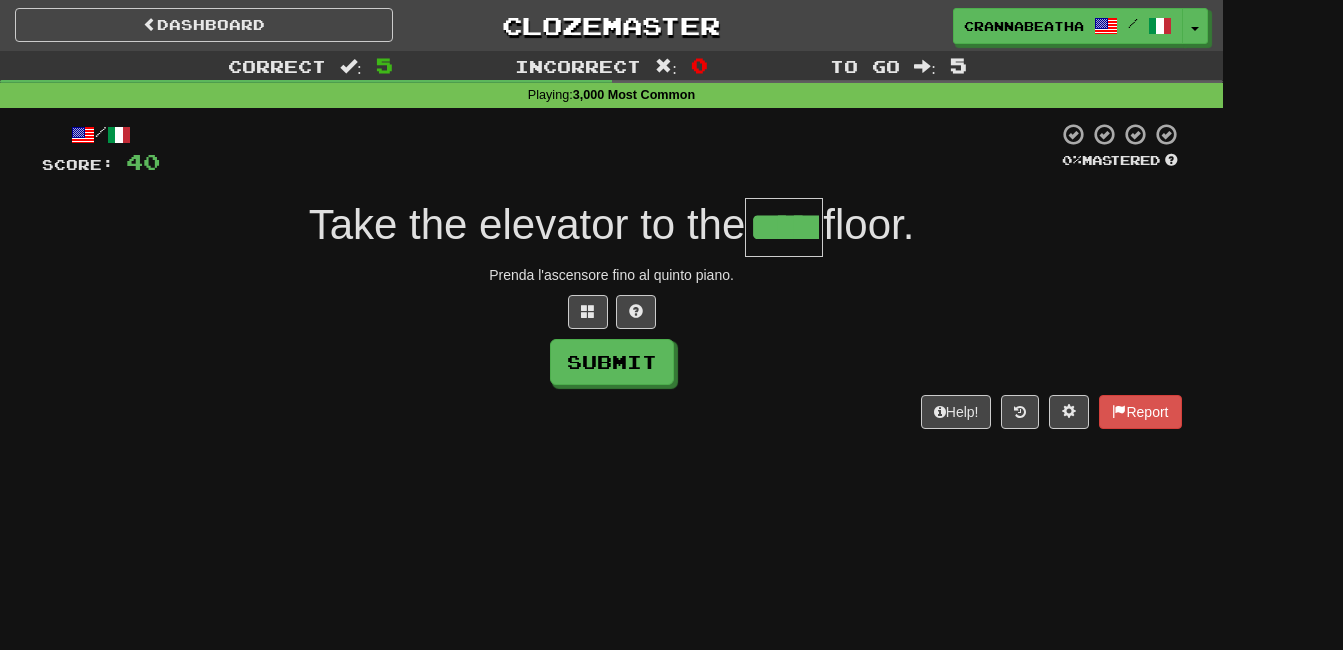 type on "*****" 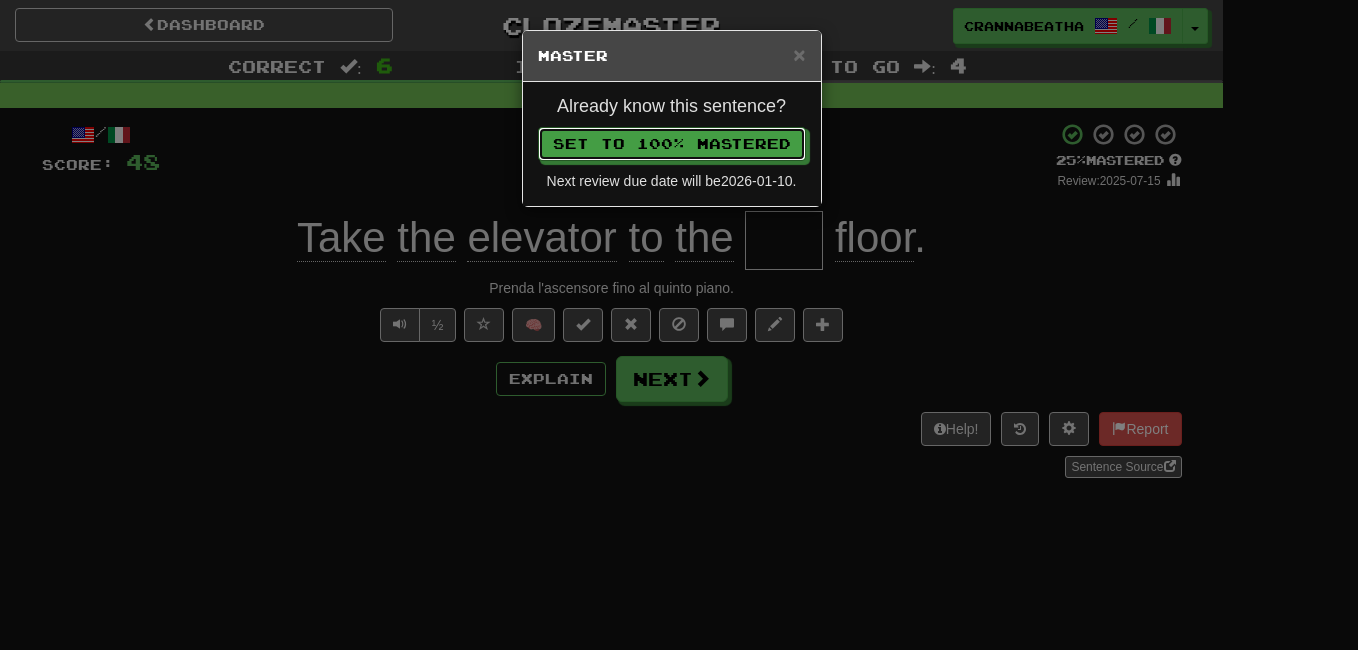 click on "Set to 100% Mastered" at bounding box center (672, 144) 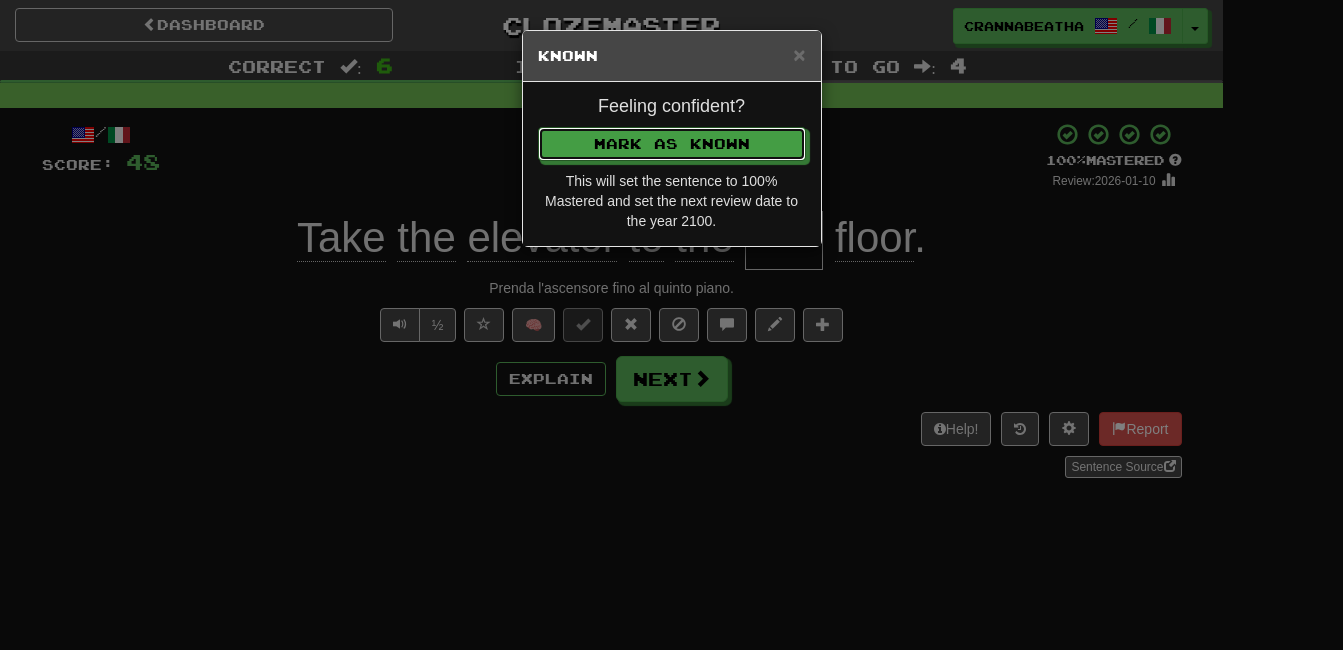 click on "Mark as Known" at bounding box center (672, 144) 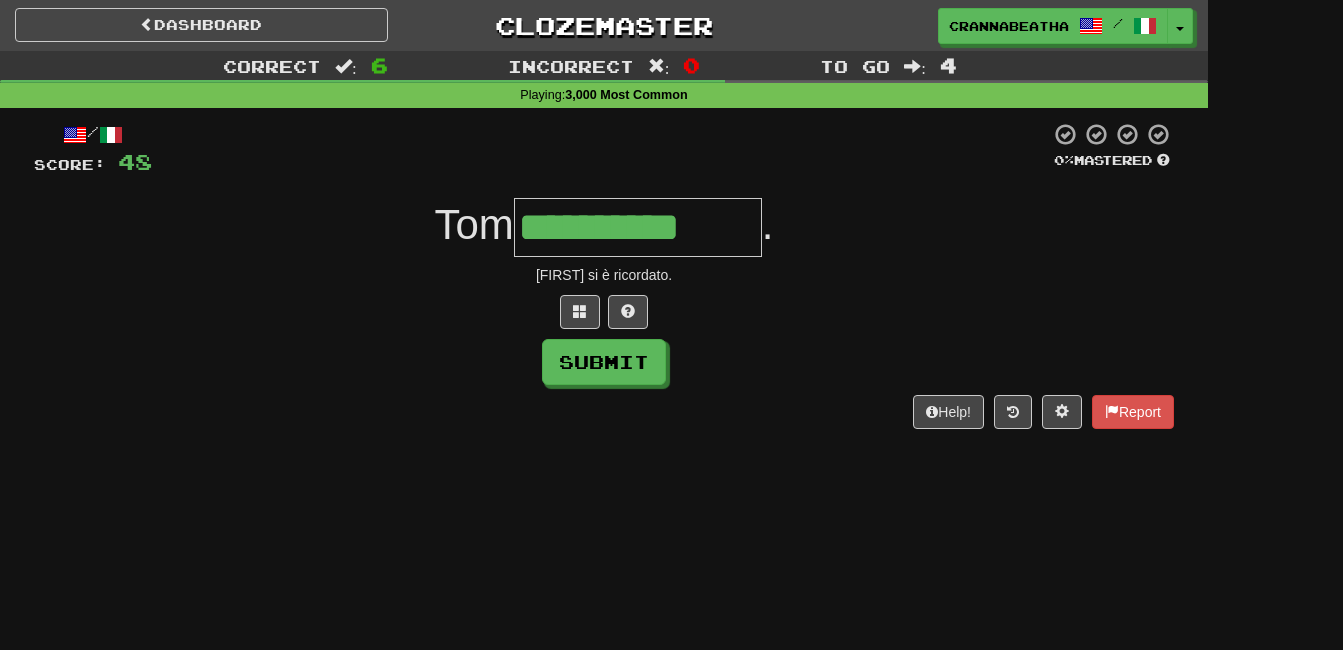 type on "**********" 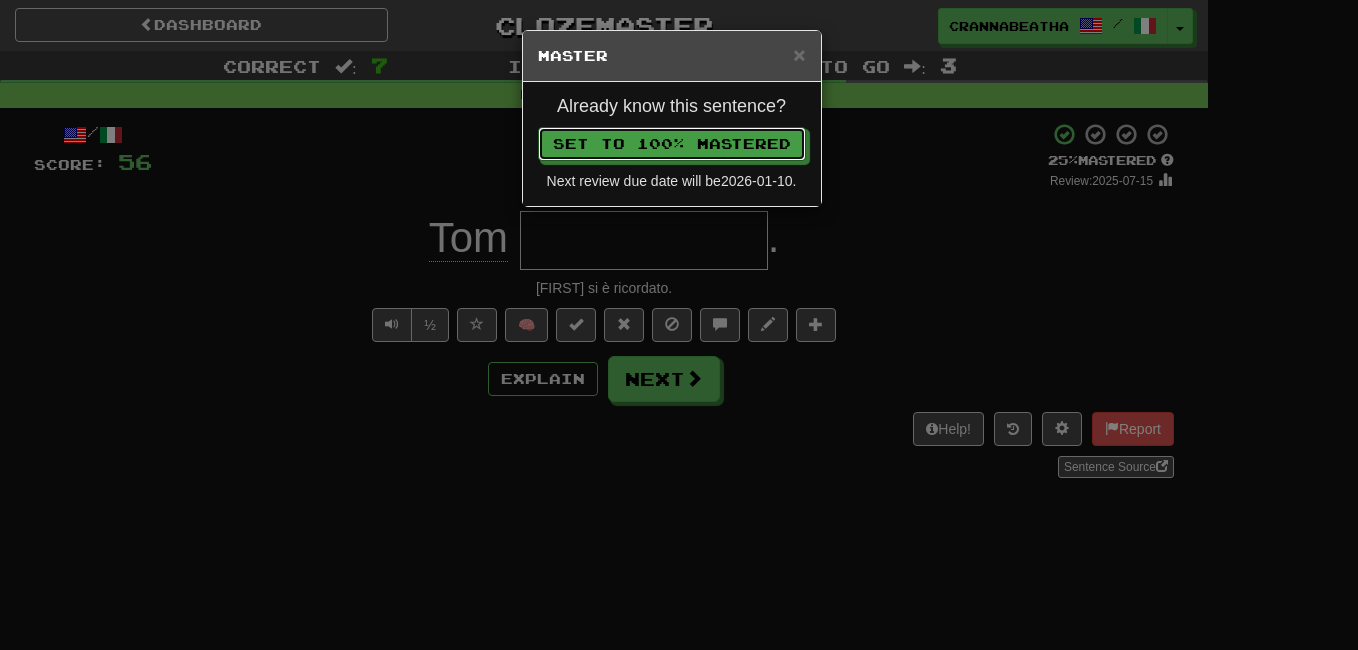 click on "Set to 100% Mastered" at bounding box center (672, 144) 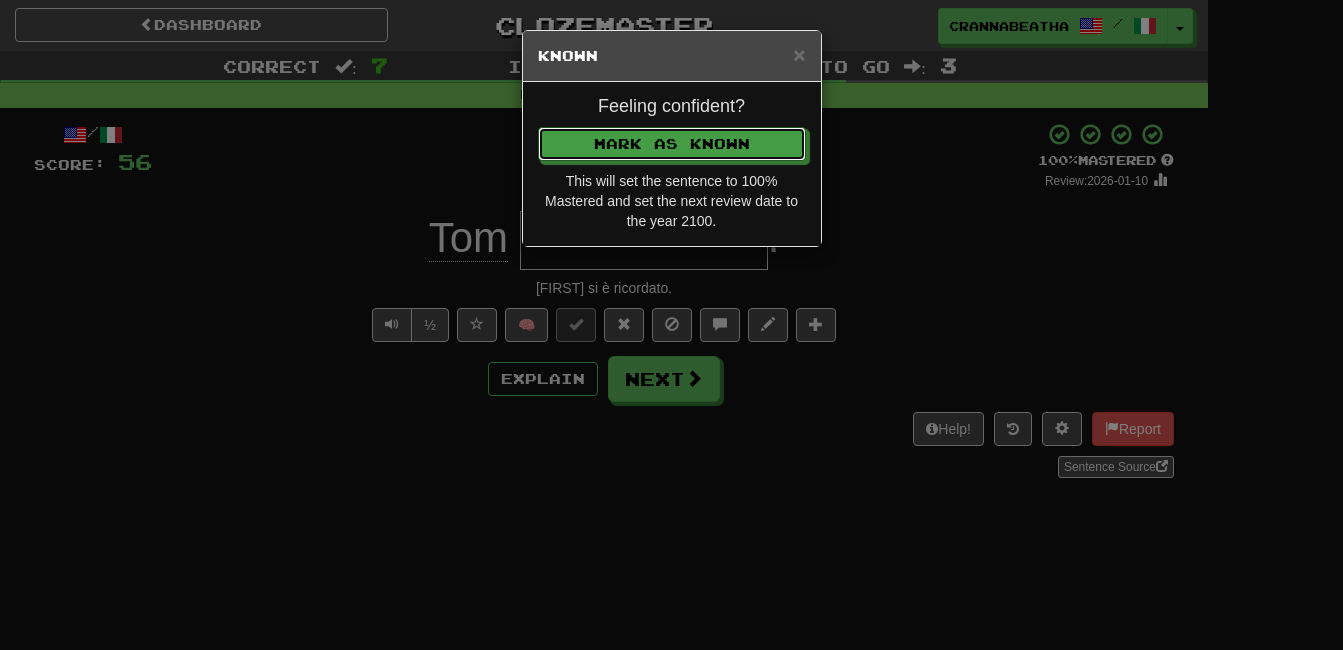 click on "Mark as Known" at bounding box center [672, 144] 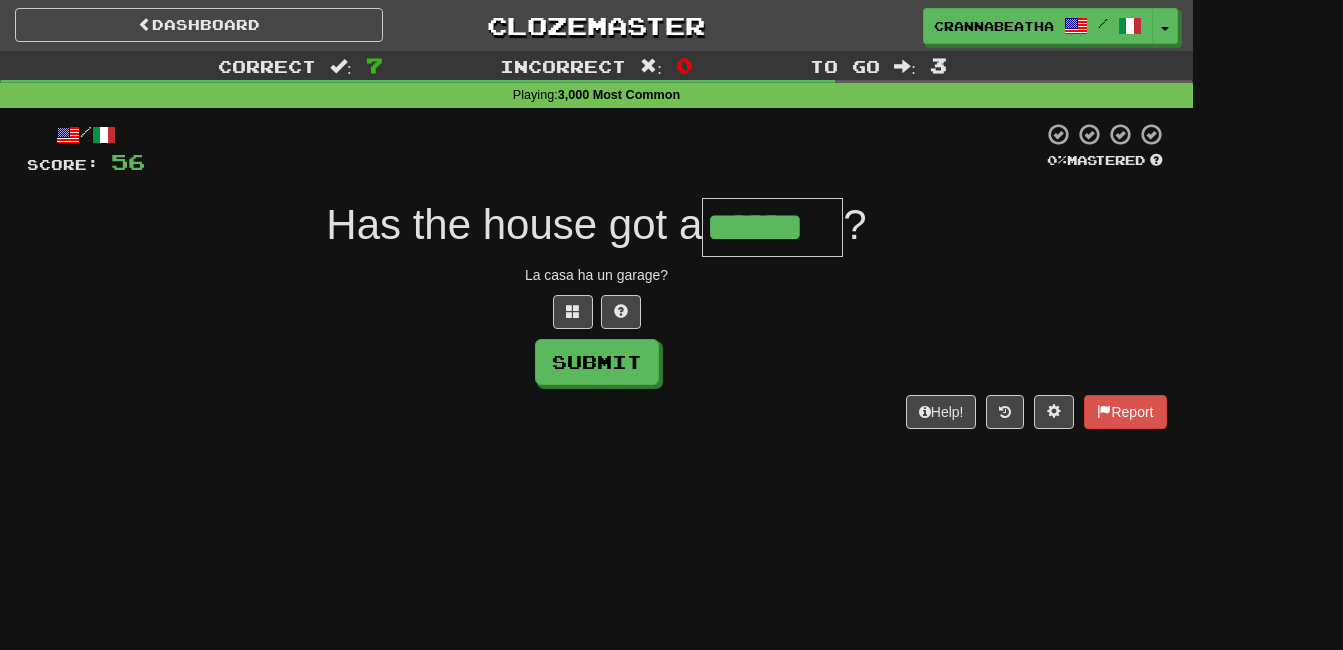 type on "******" 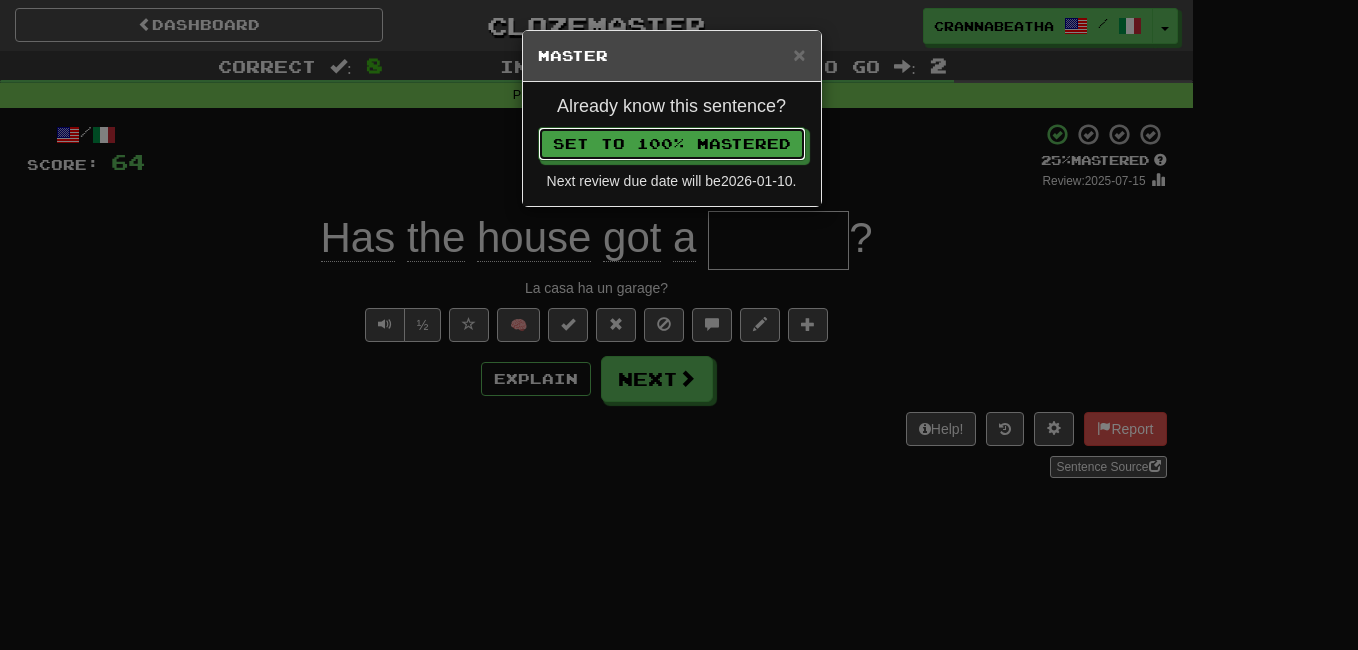 click on "Set to 100% Mastered" at bounding box center (672, 144) 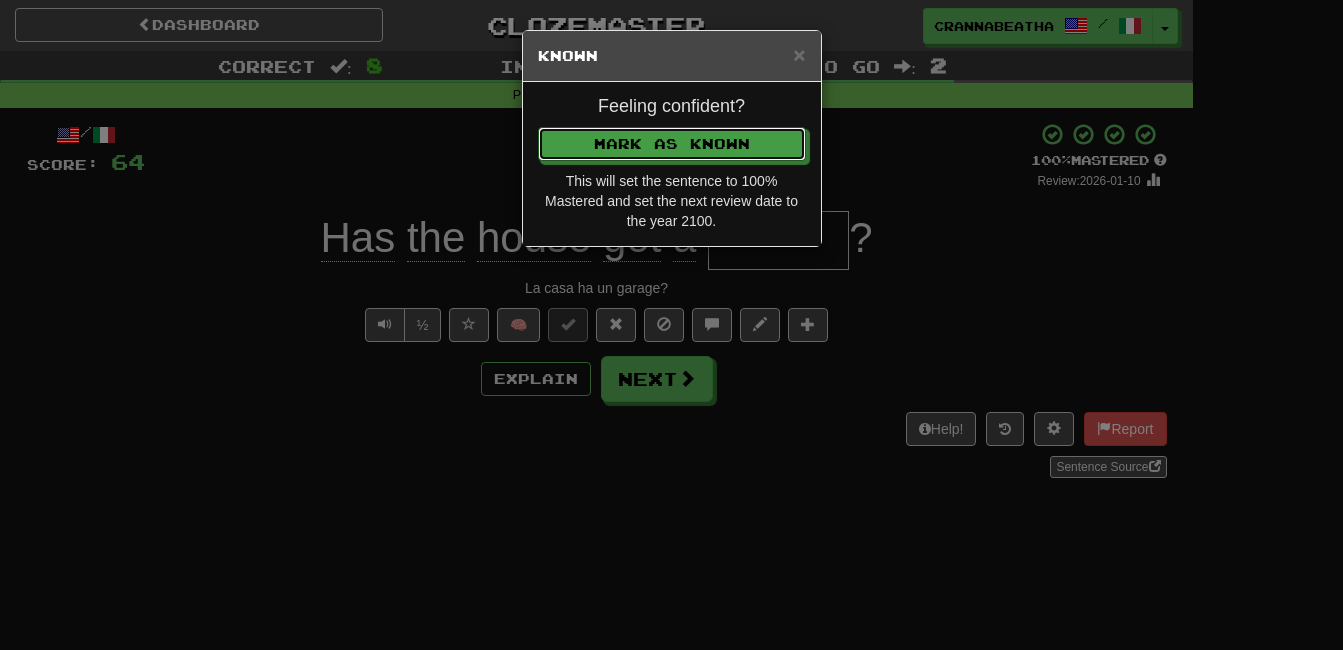 click on "Mark as Known" at bounding box center (672, 144) 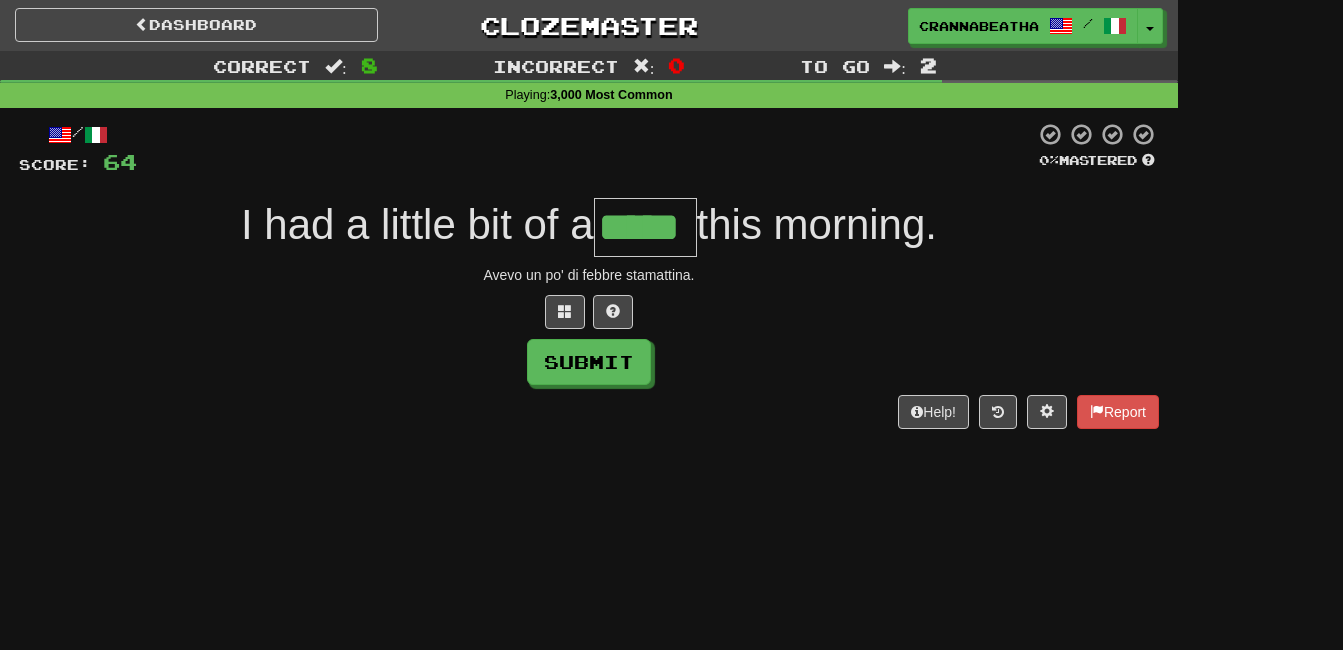 type on "*****" 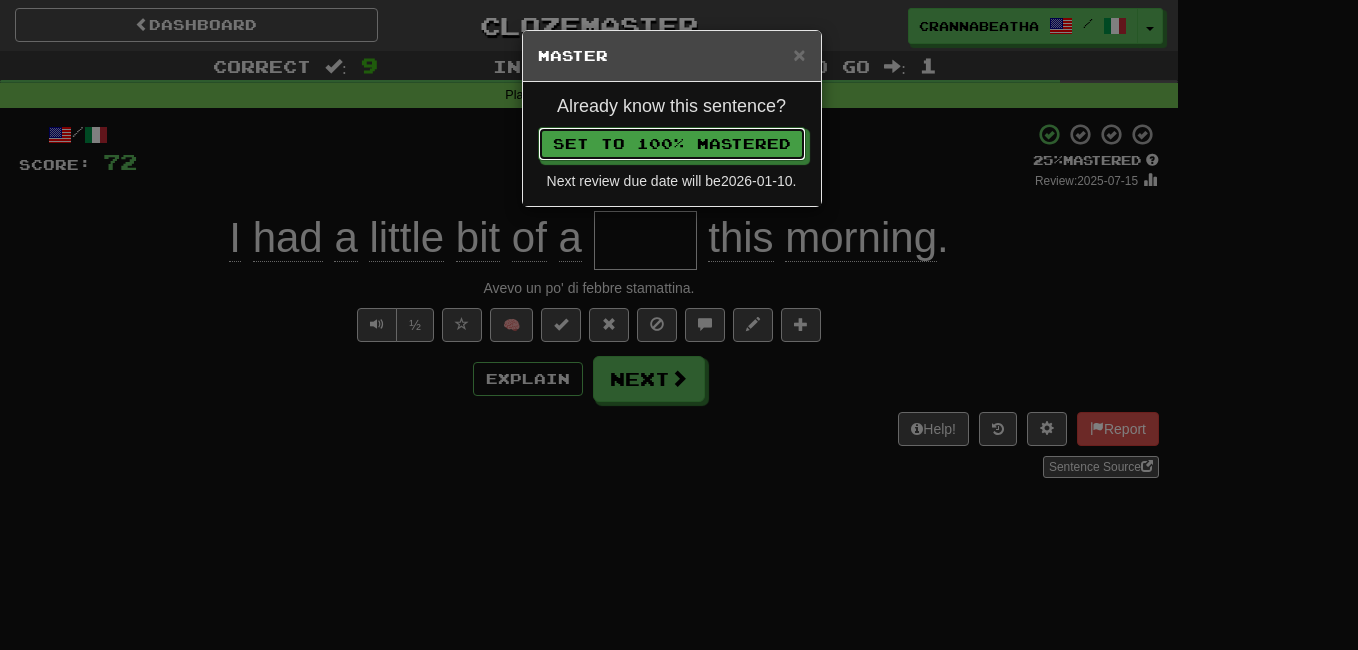 click on "Set to 100% Mastered" at bounding box center (672, 144) 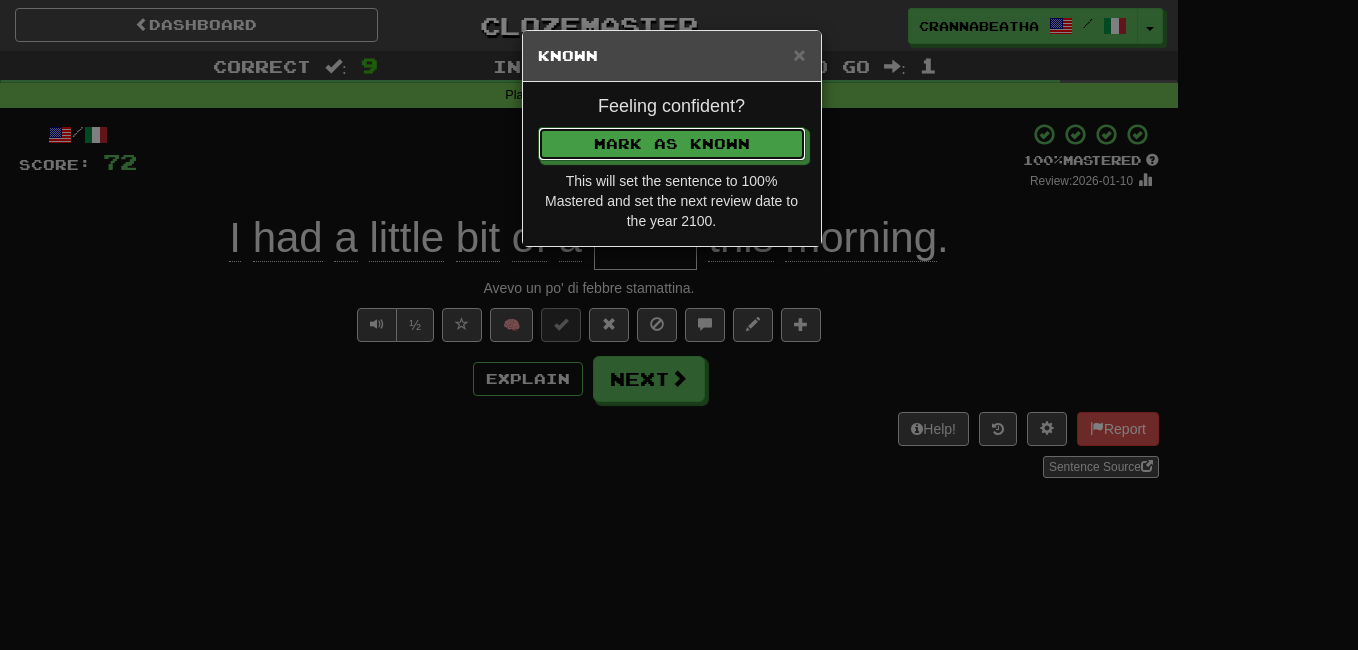 click on "Mark as Known" at bounding box center (672, 144) 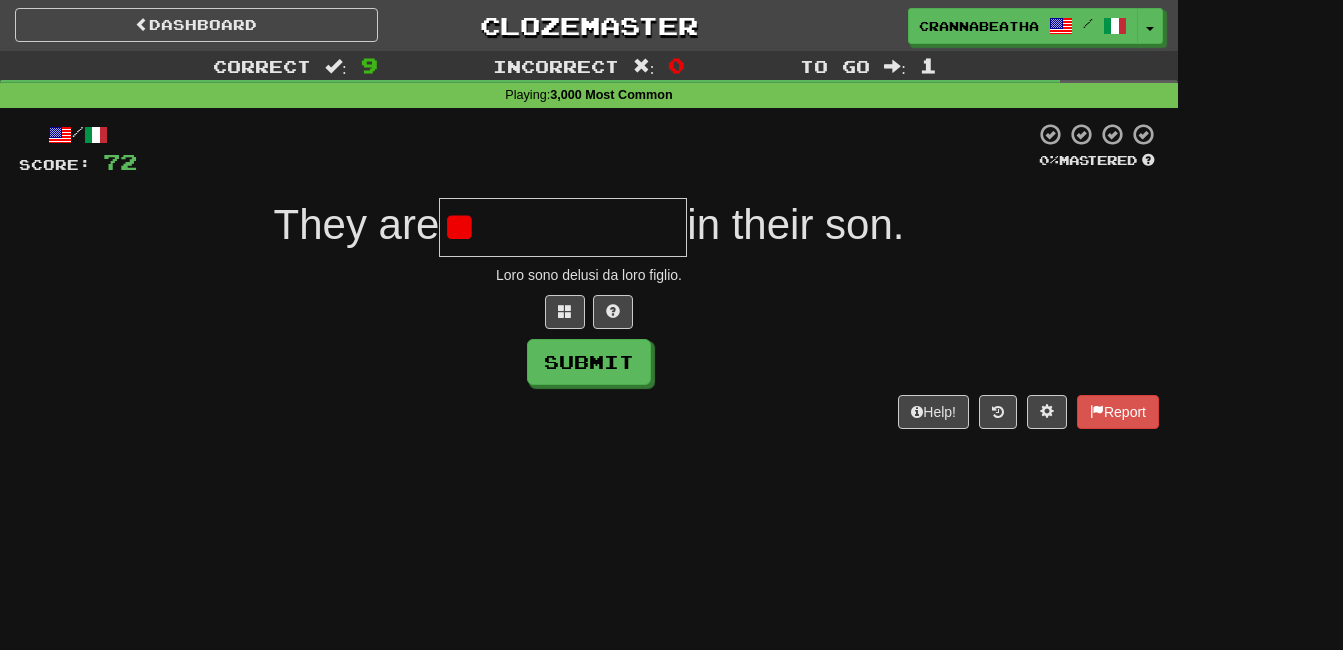 type on "*" 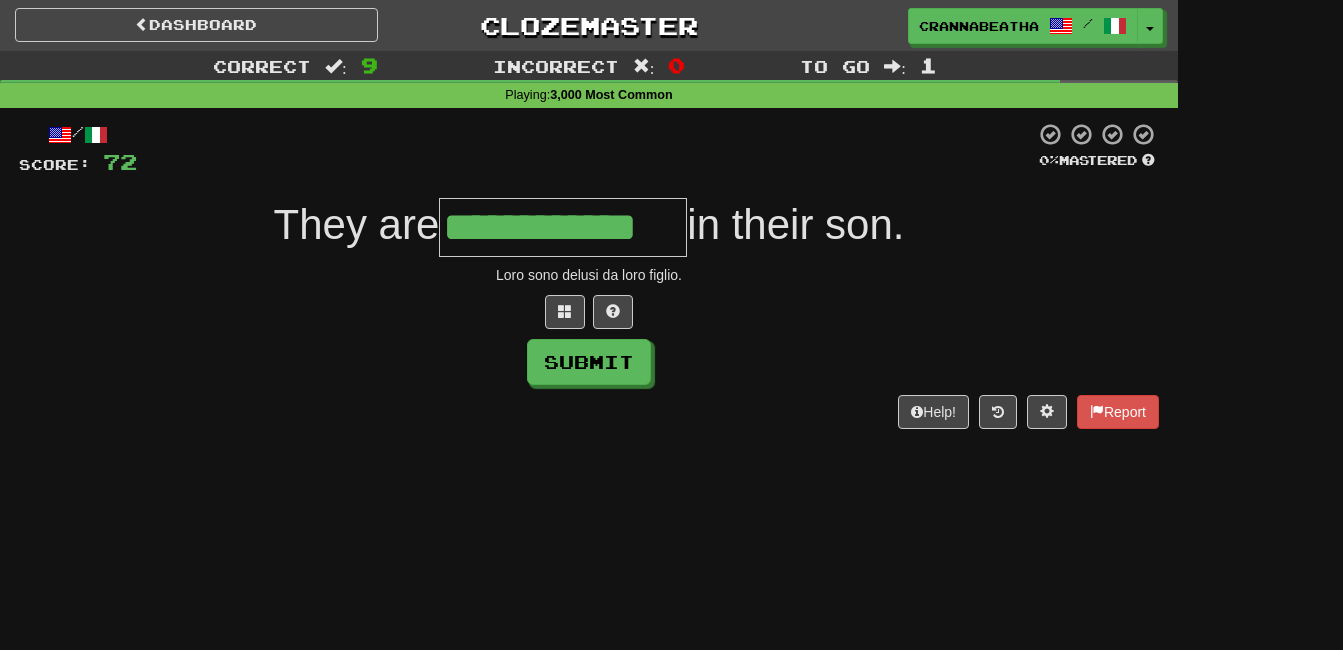 type on "**********" 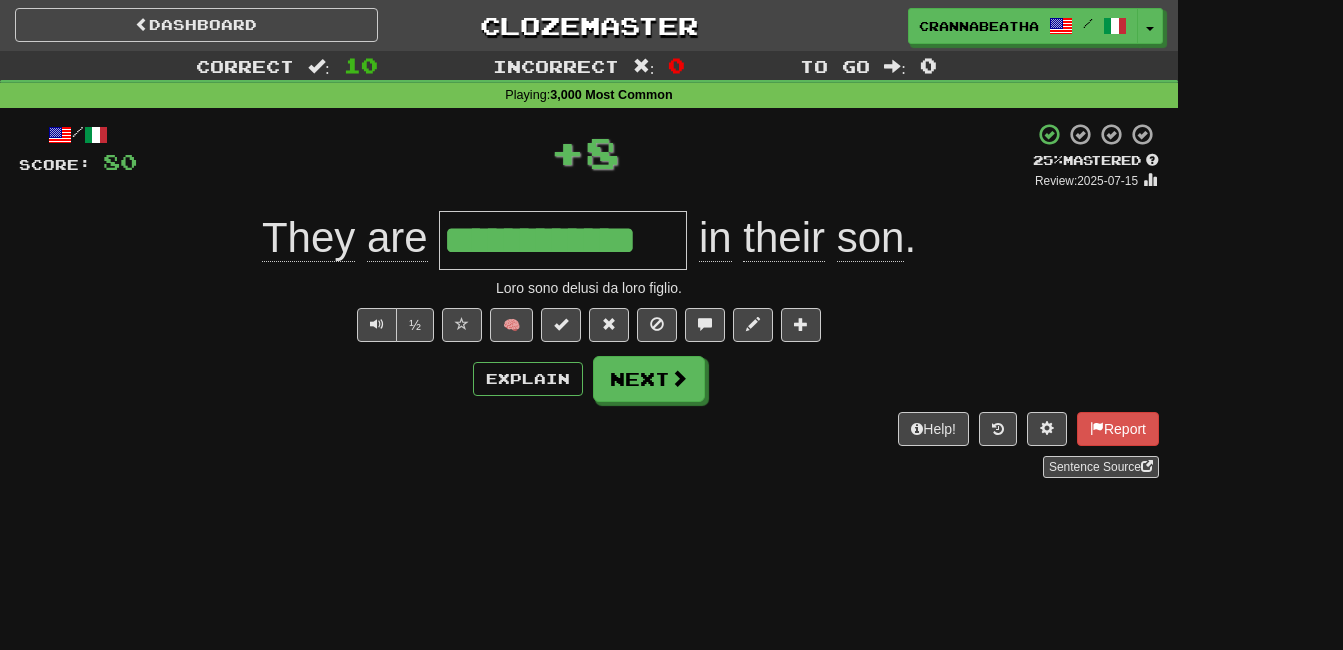type 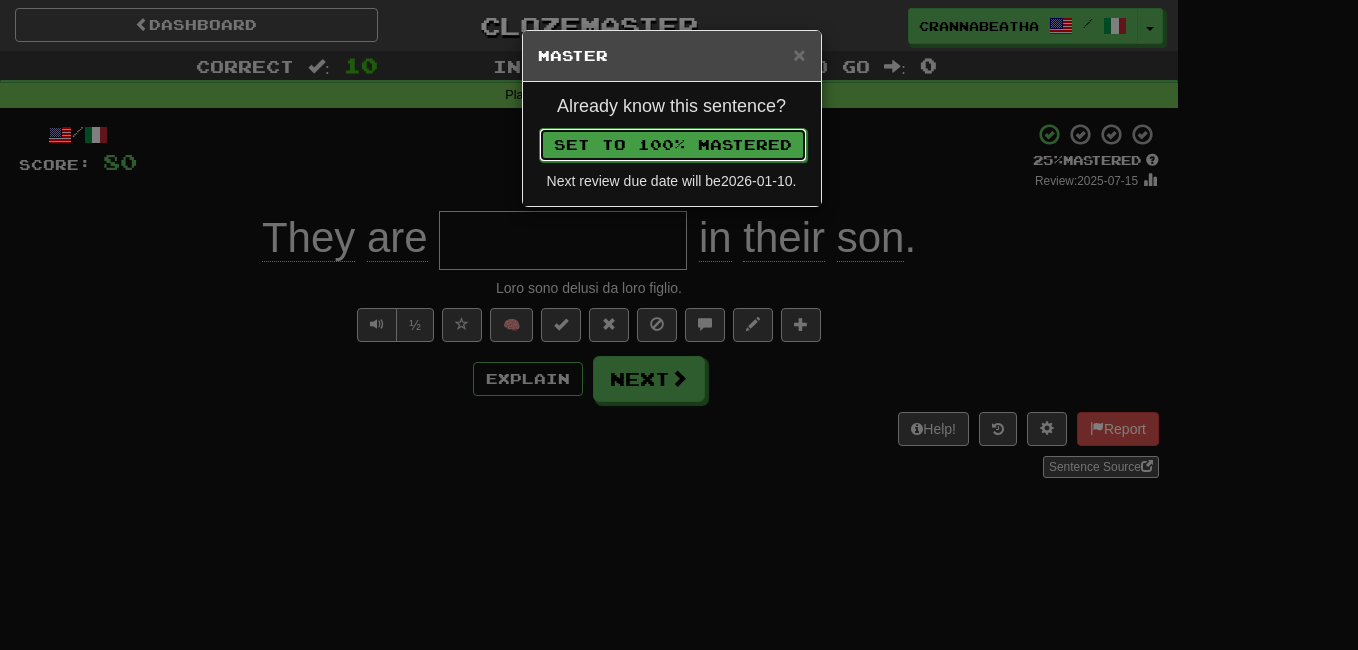click on "Set to 100% Mastered" at bounding box center [673, 145] 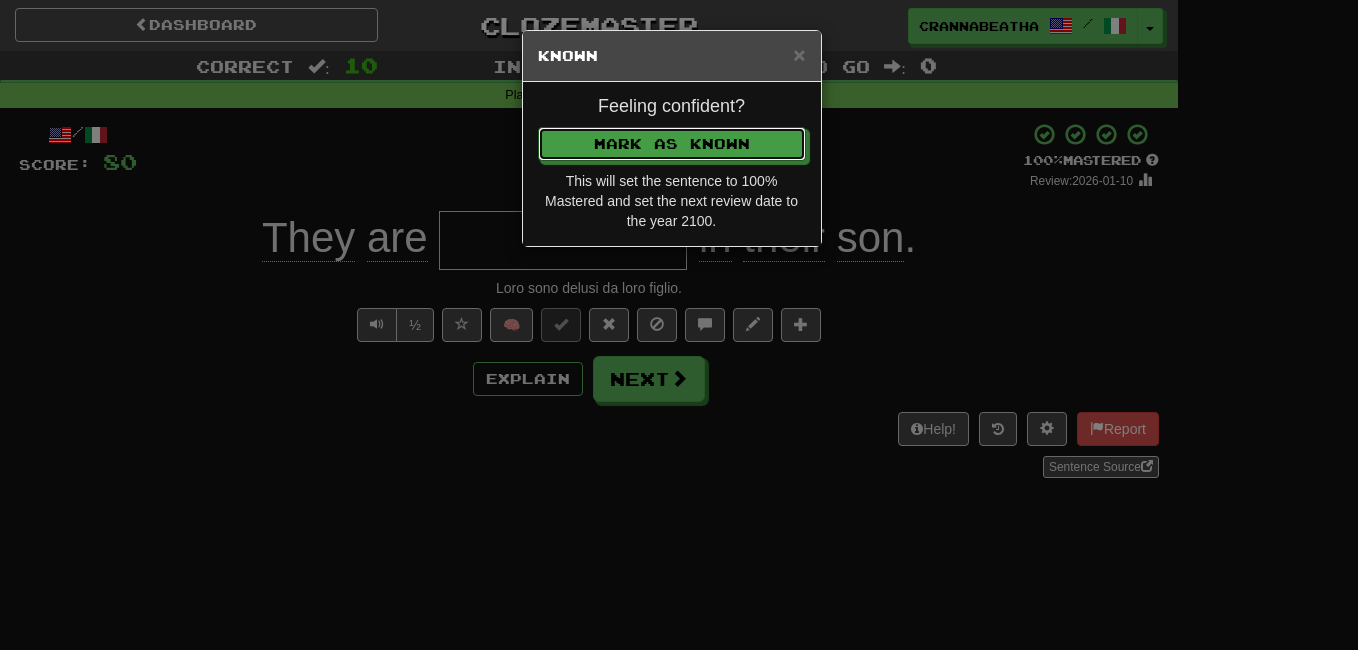 click on "Mark as Known" at bounding box center [672, 144] 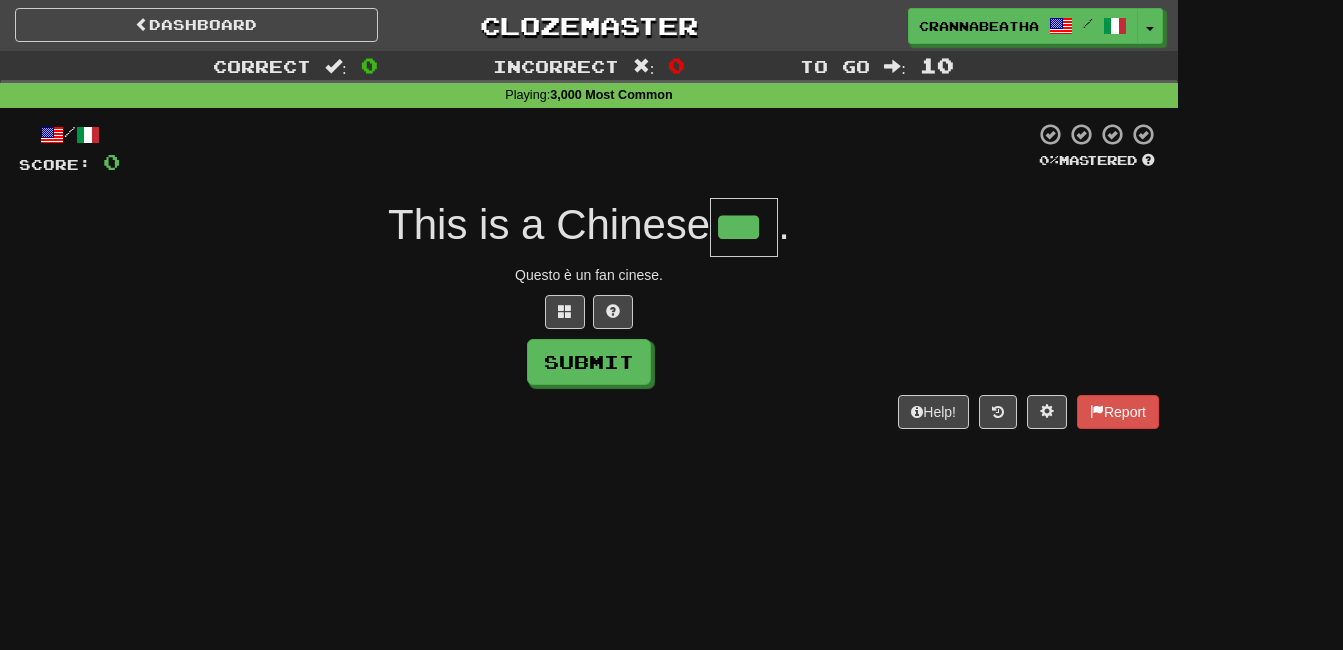 type on "***" 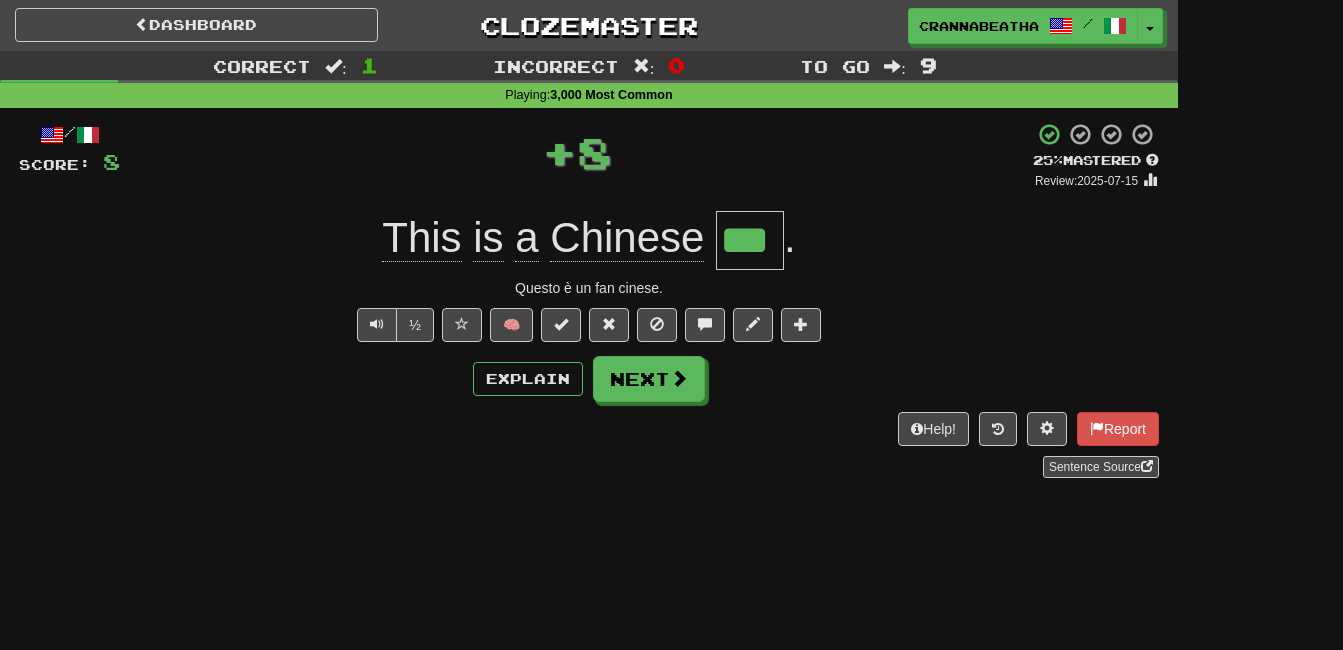 type 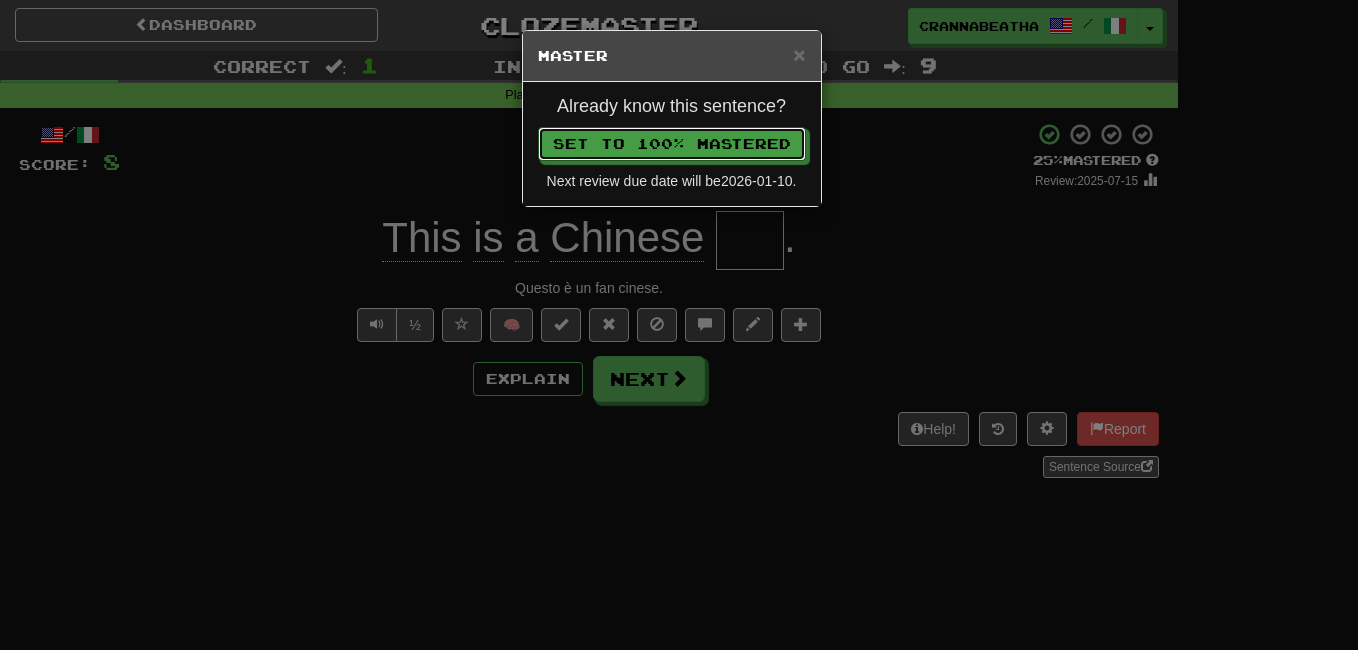 type 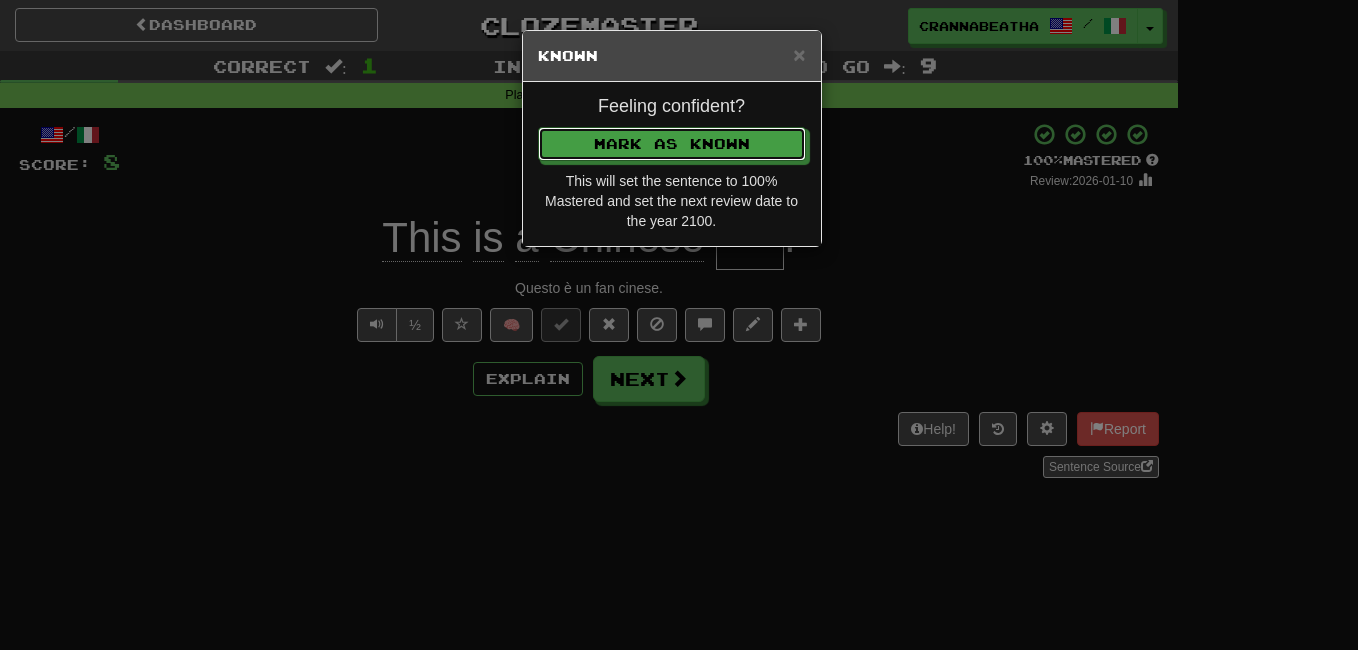 type 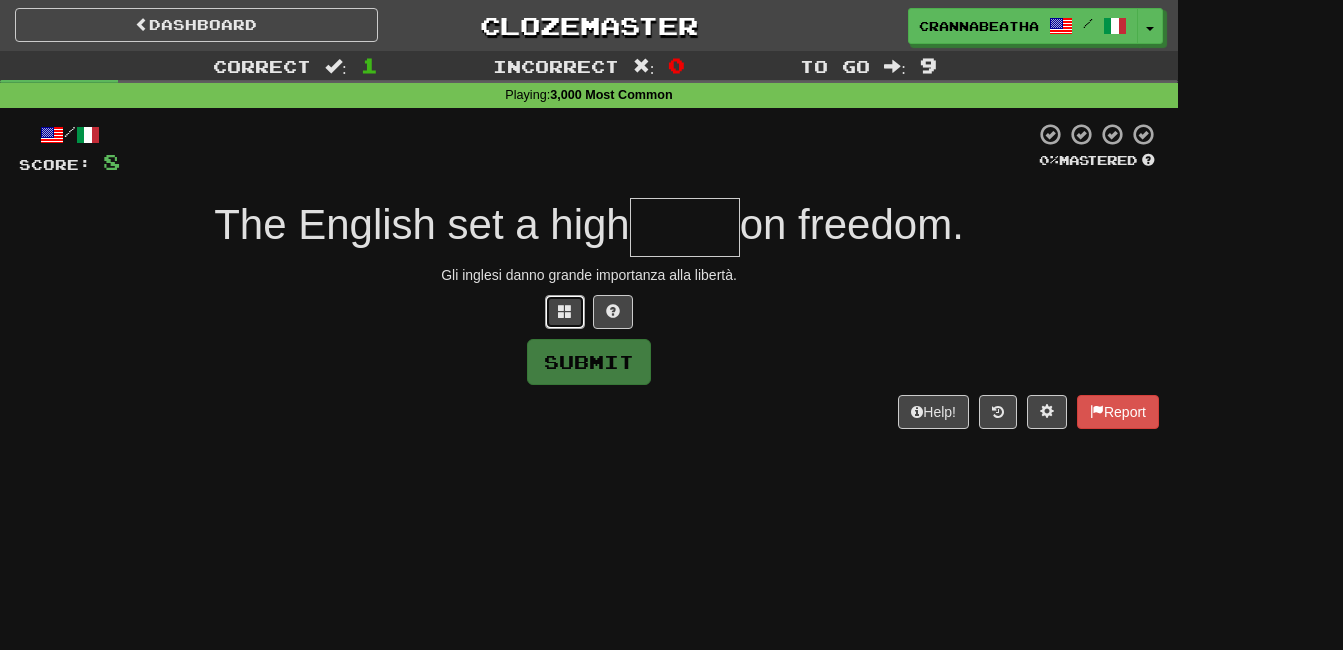 click at bounding box center (565, 312) 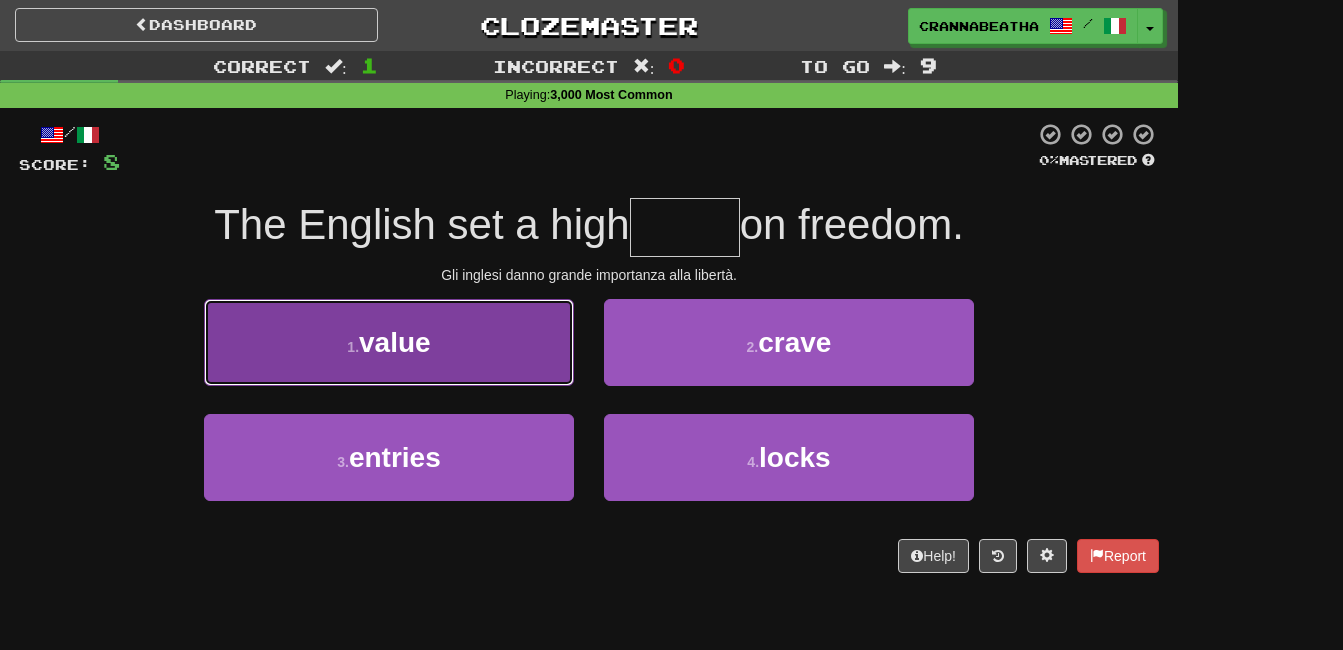 click on "1 .  value" at bounding box center [389, 342] 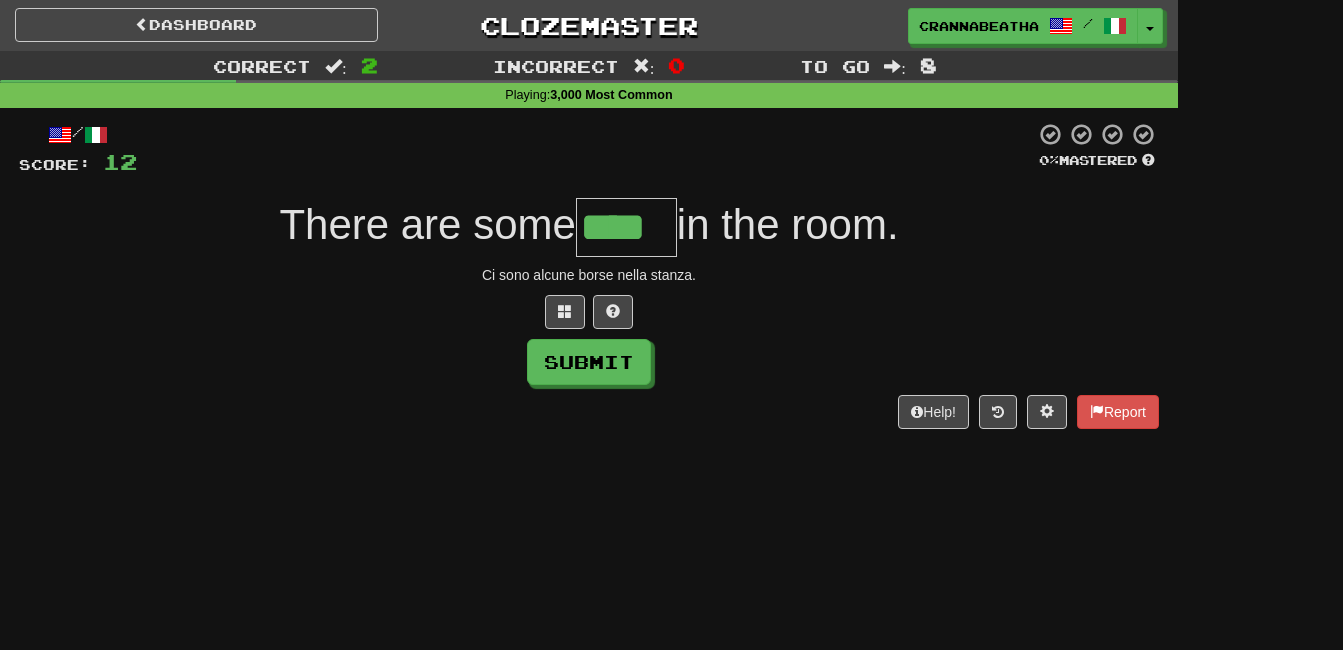 type on "****" 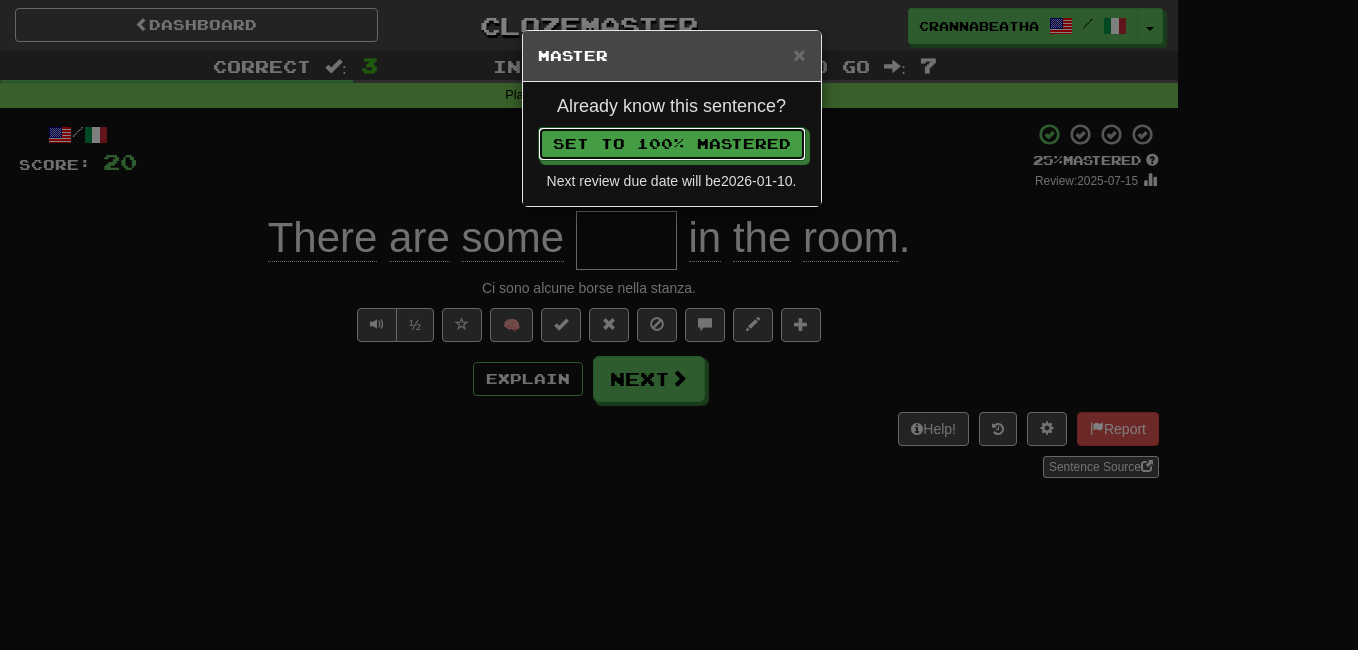 click on "Set to 100% Mastered" at bounding box center (672, 144) 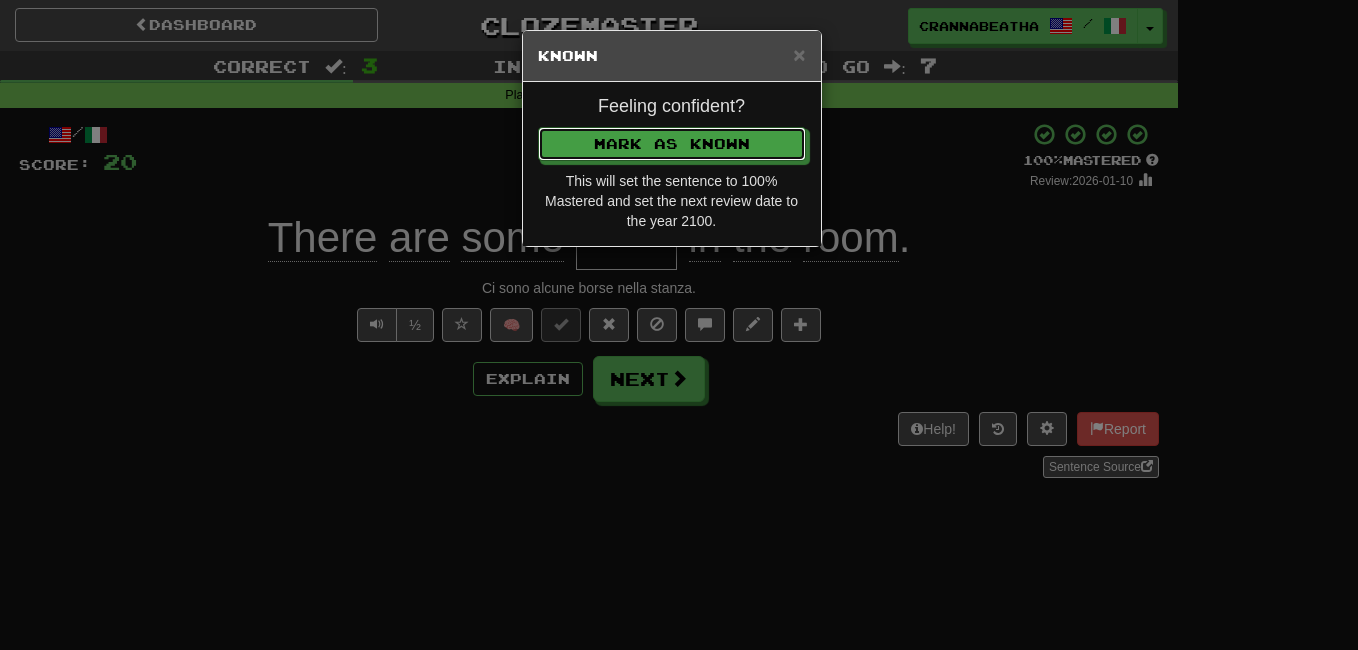 click on "Mark as Known" at bounding box center (672, 144) 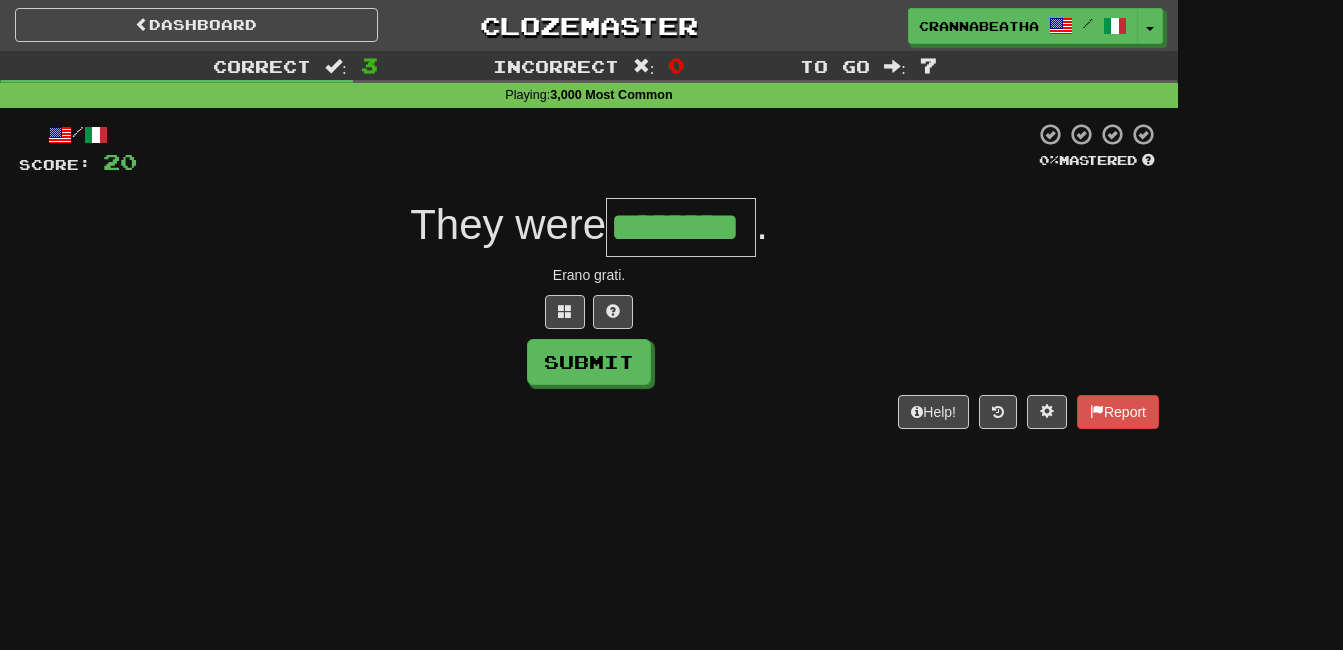 type on "********" 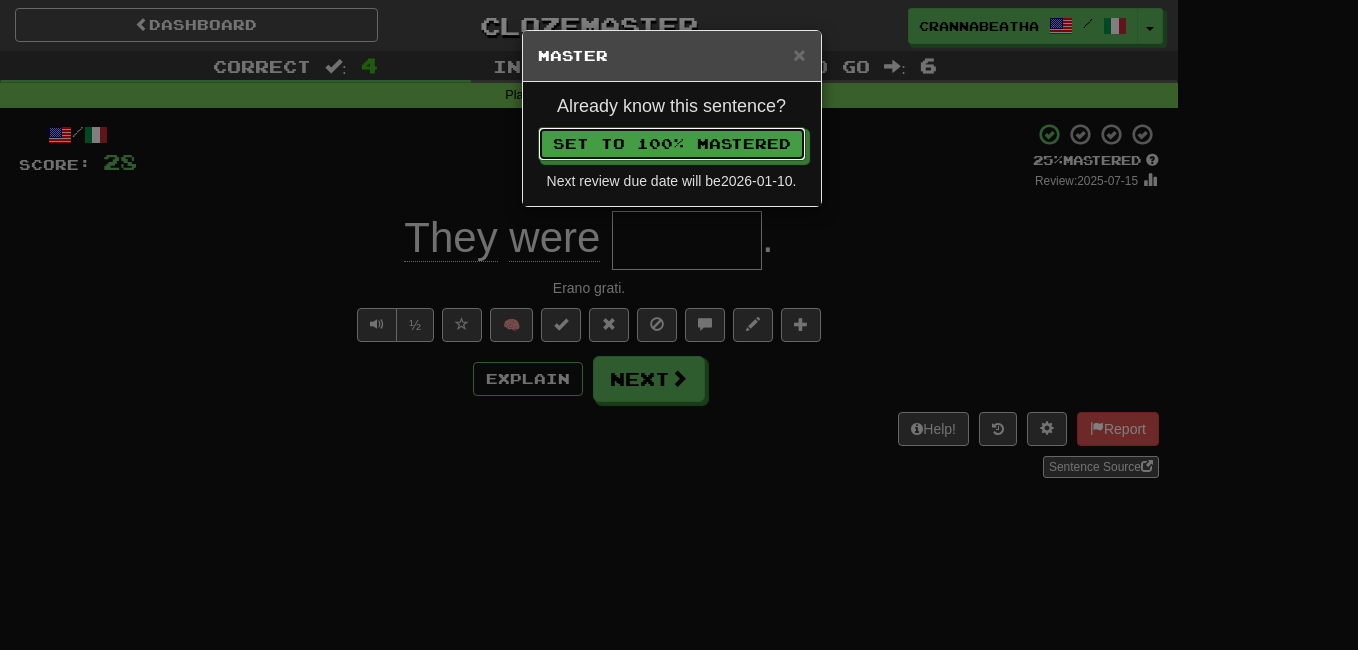 click on "Set to 100% Mastered" at bounding box center [672, 144] 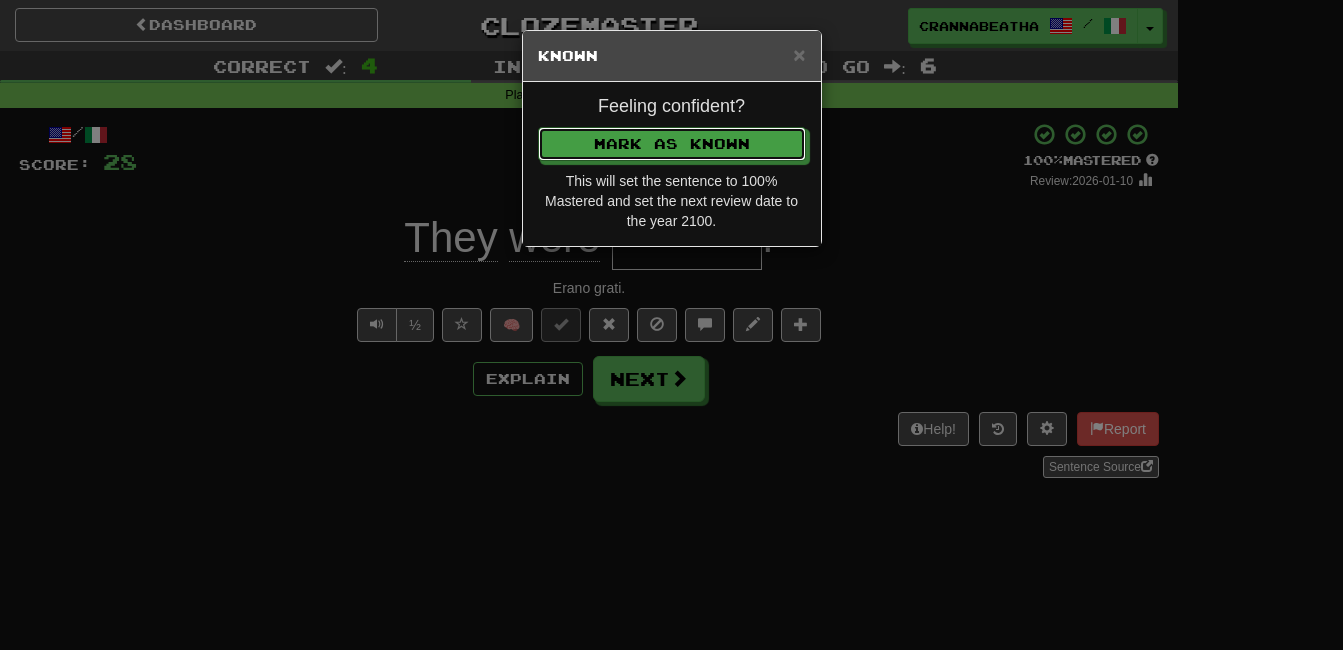 click on "Mark as Known" at bounding box center [672, 144] 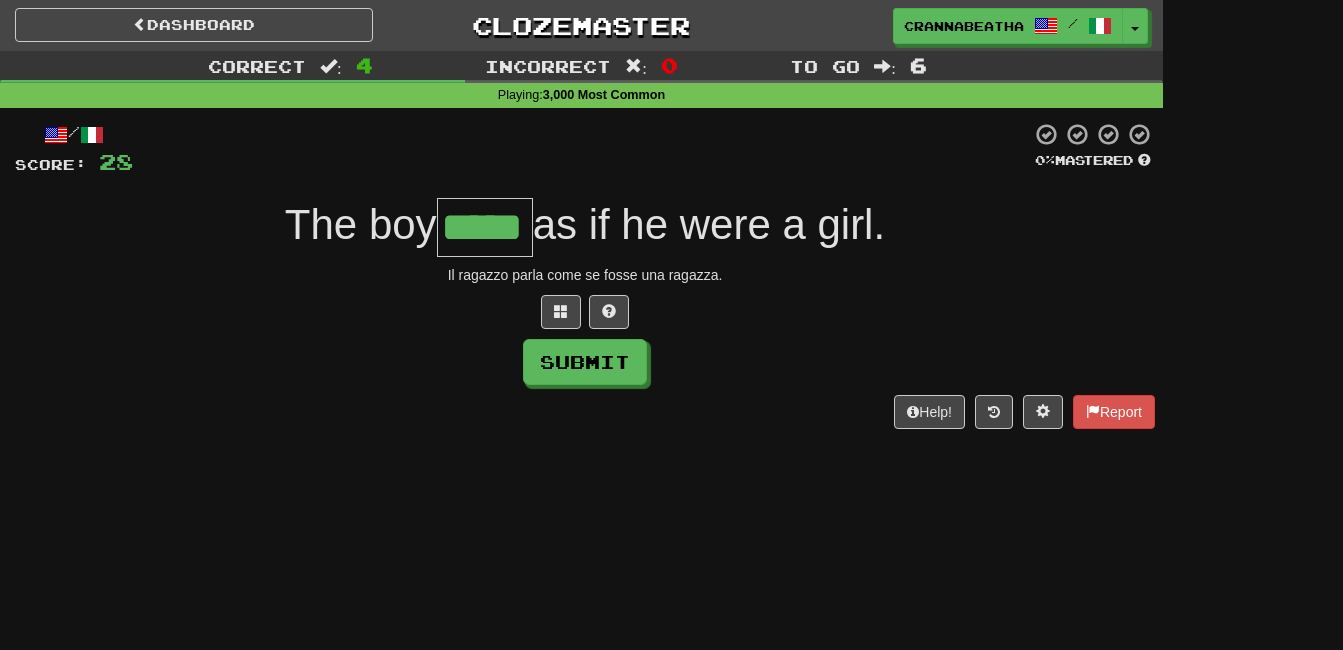 type on "*****" 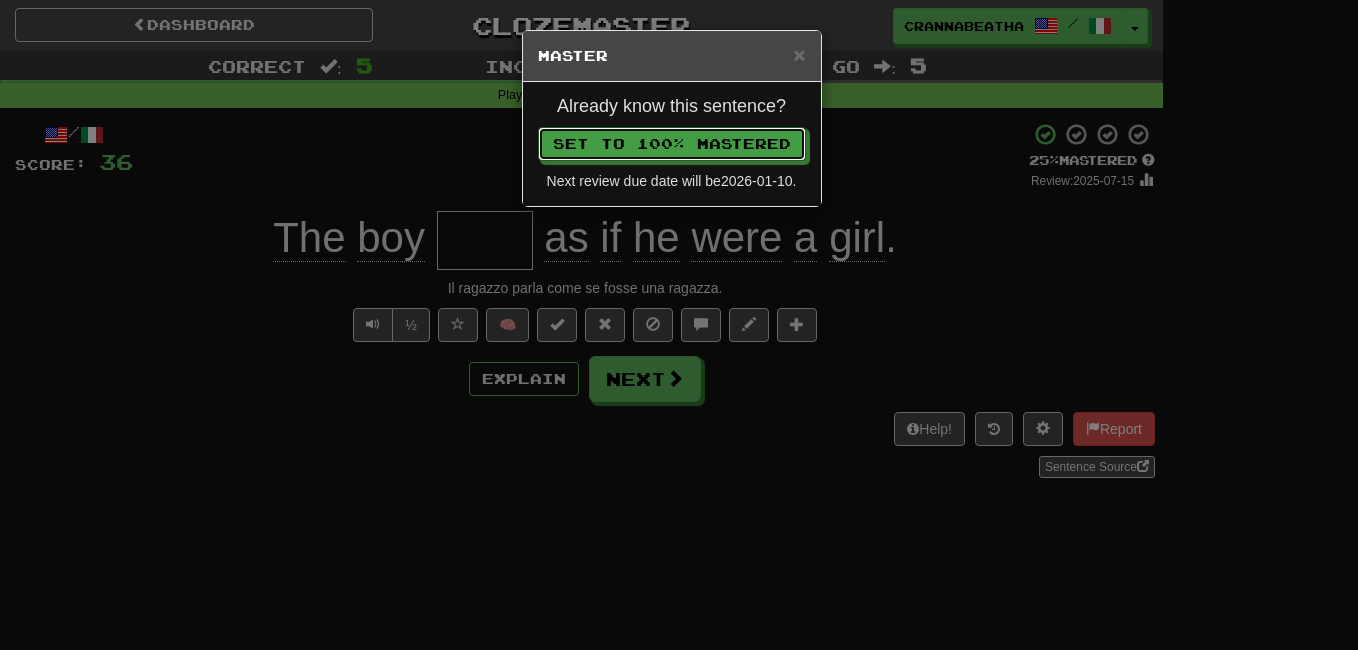 click on "Set to 100% Mastered" at bounding box center (672, 144) 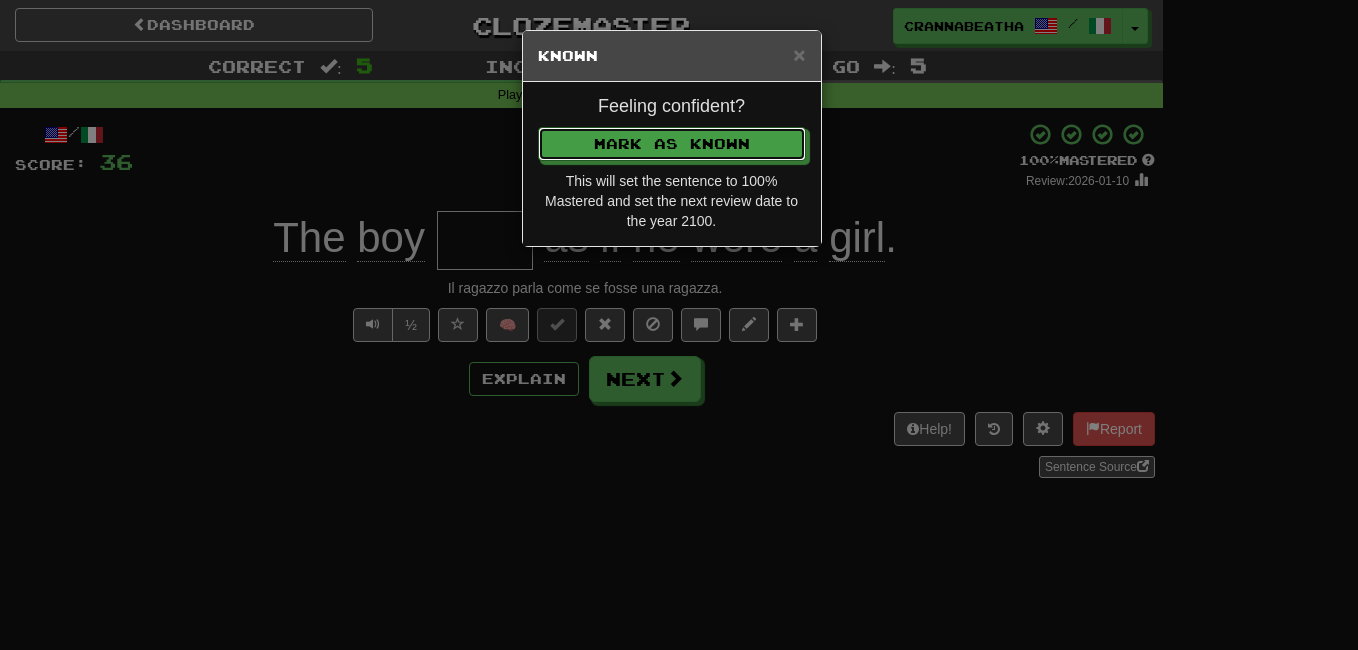 click on "Mark as Known" at bounding box center (672, 144) 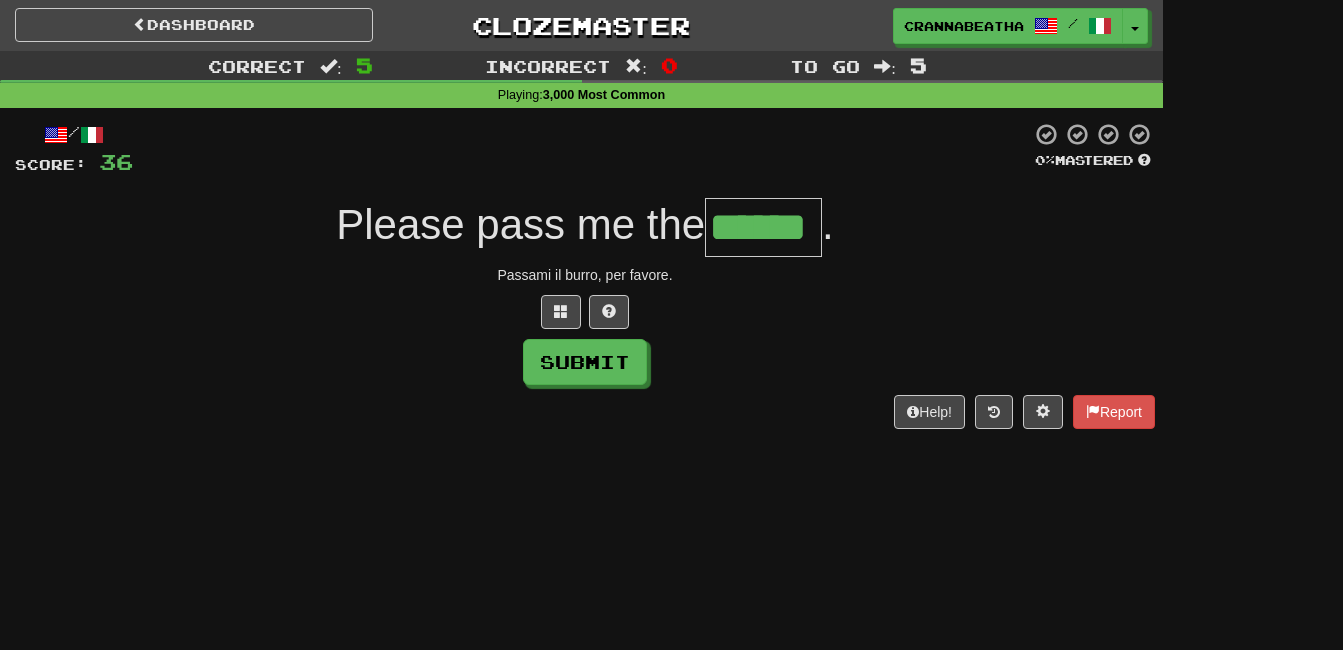 type on "******" 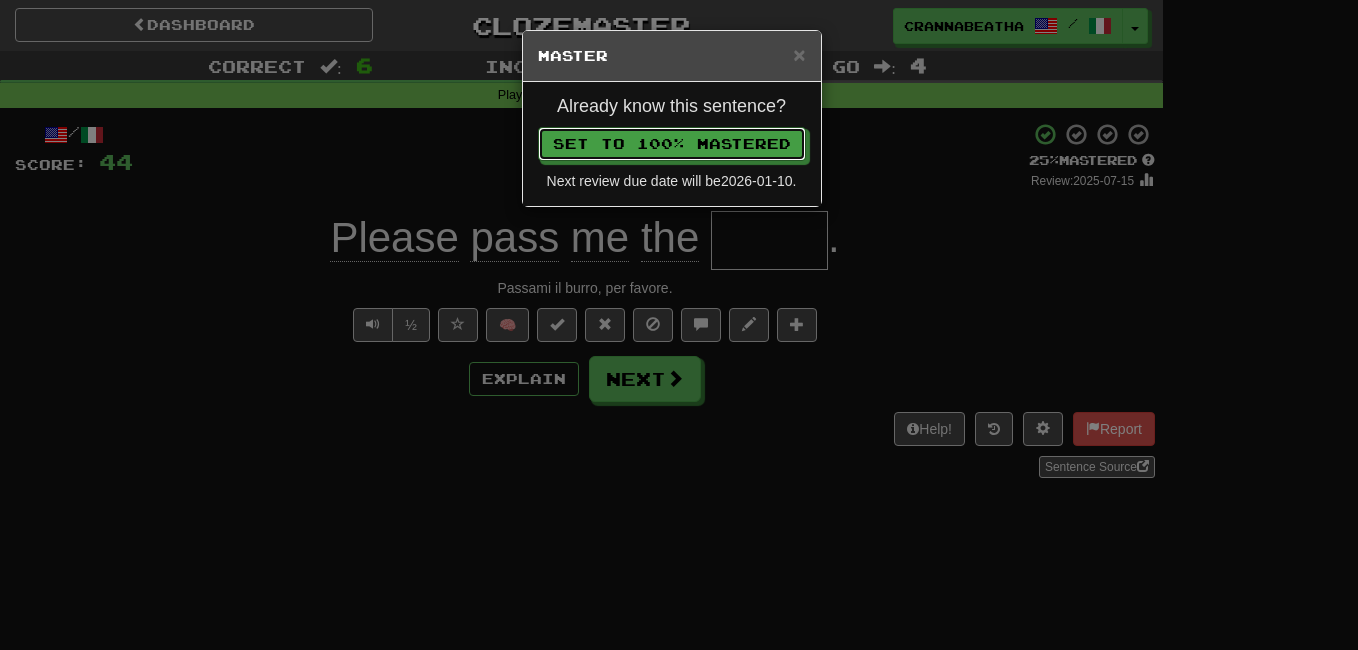 click on "Set to 100% Mastered" at bounding box center (672, 144) 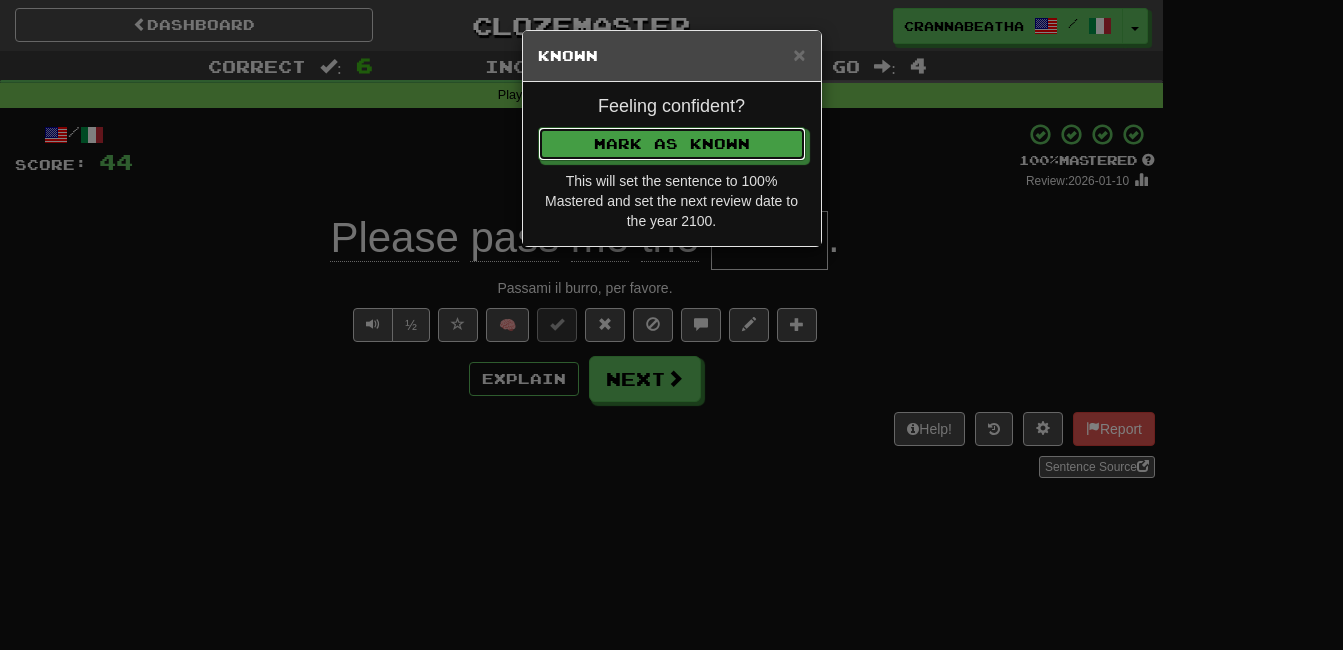 click on "Mark as Known" at bounding box center (672, 144) 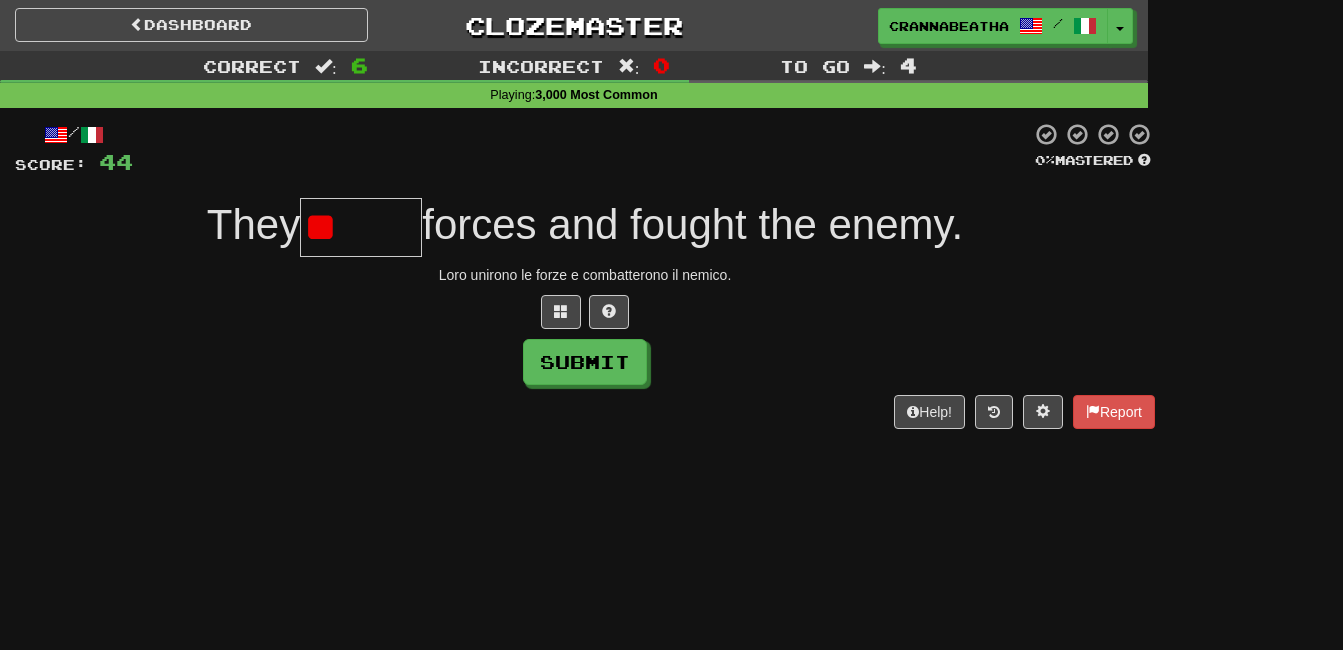 type on "*" 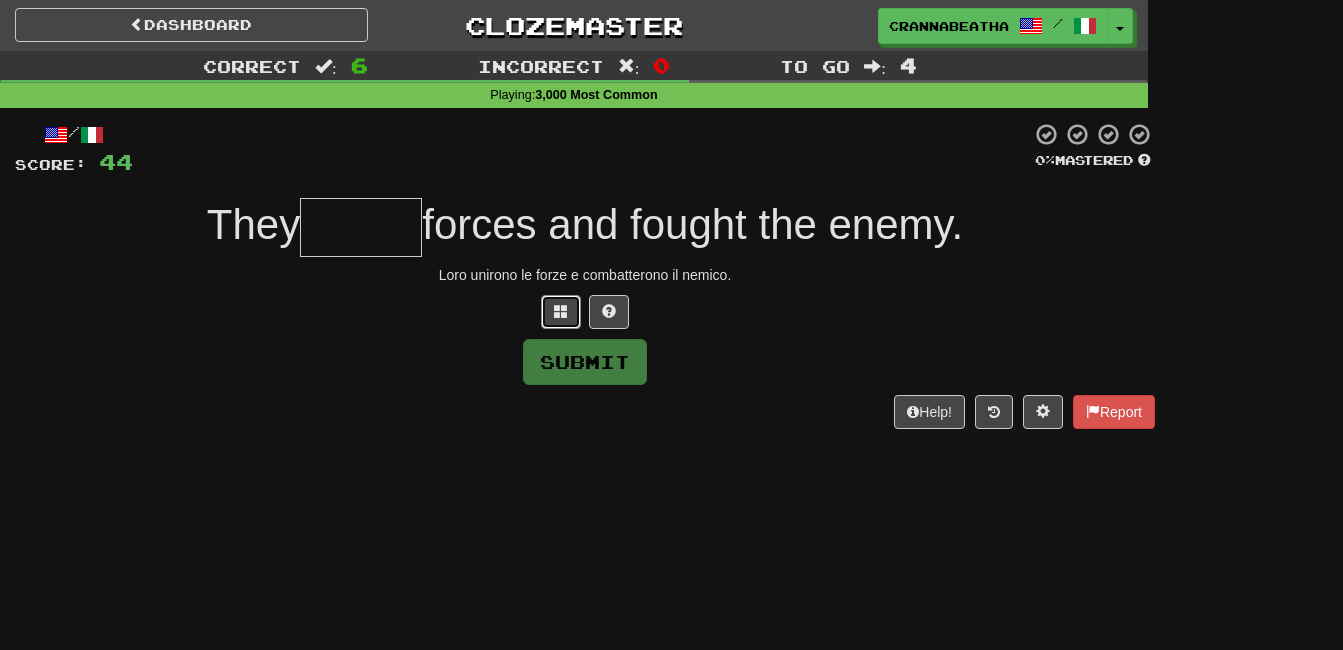 click at bounding box center [561, 311] 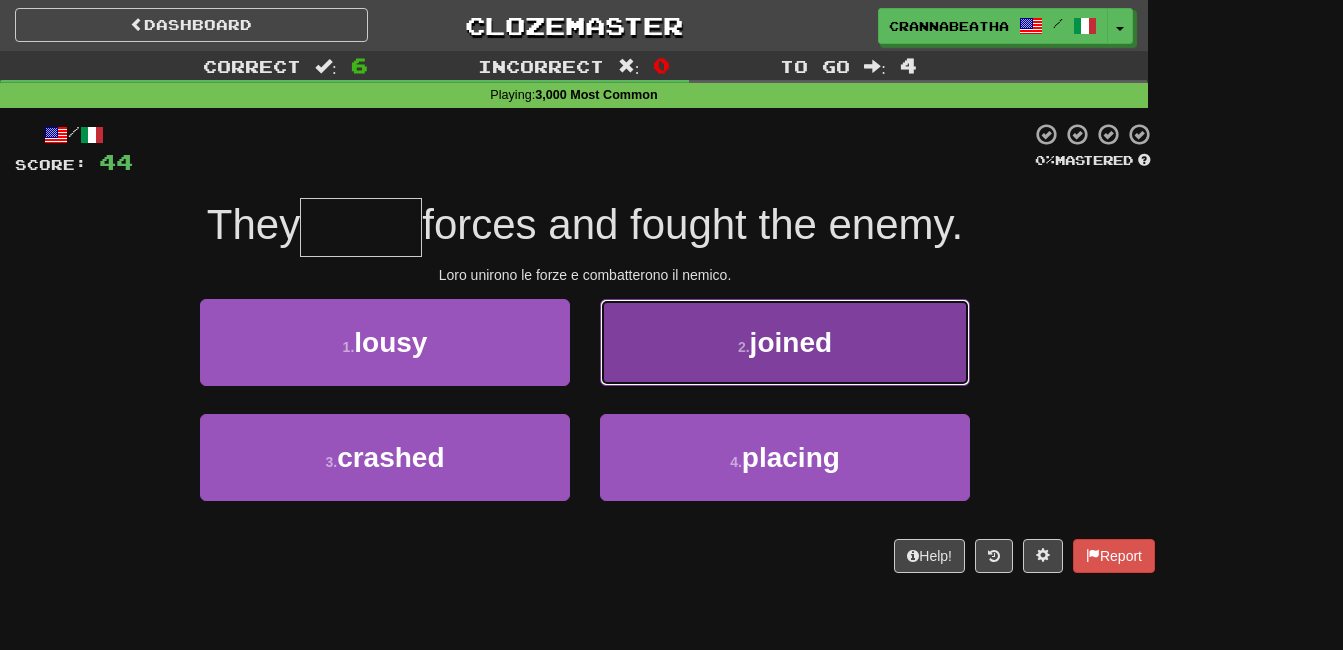 click on "2 .  joined" at bounding box center [785, 342] 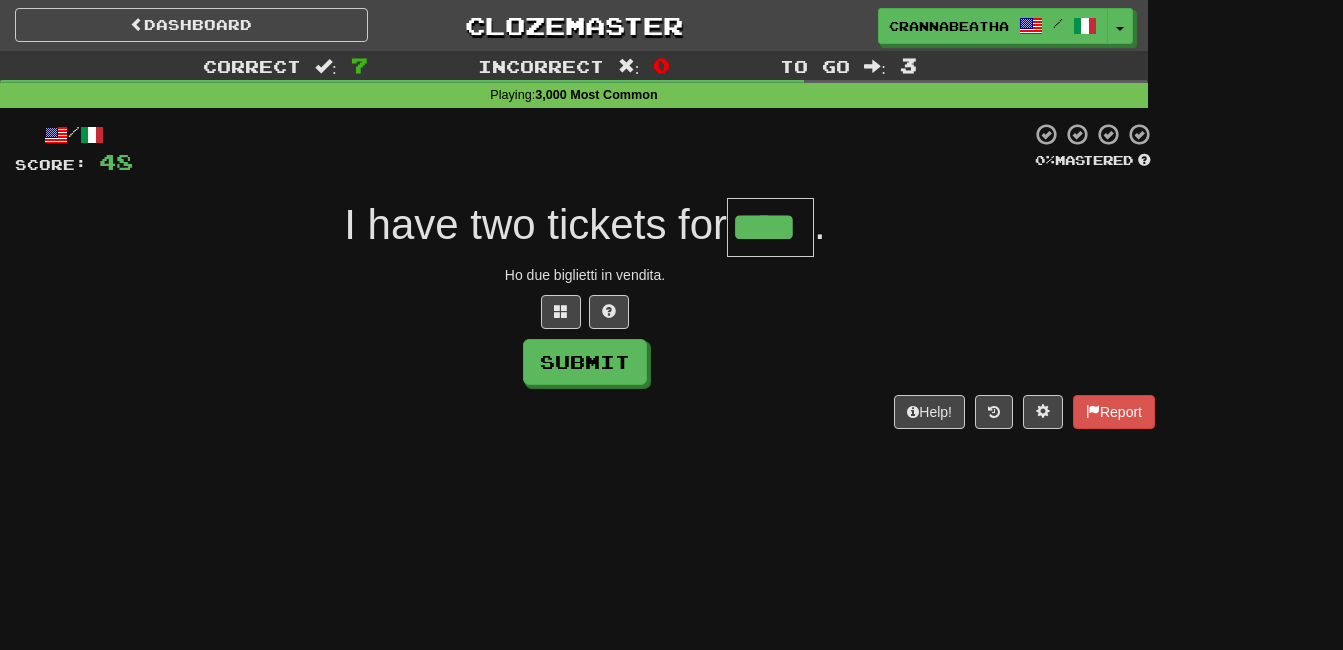 type on "****" 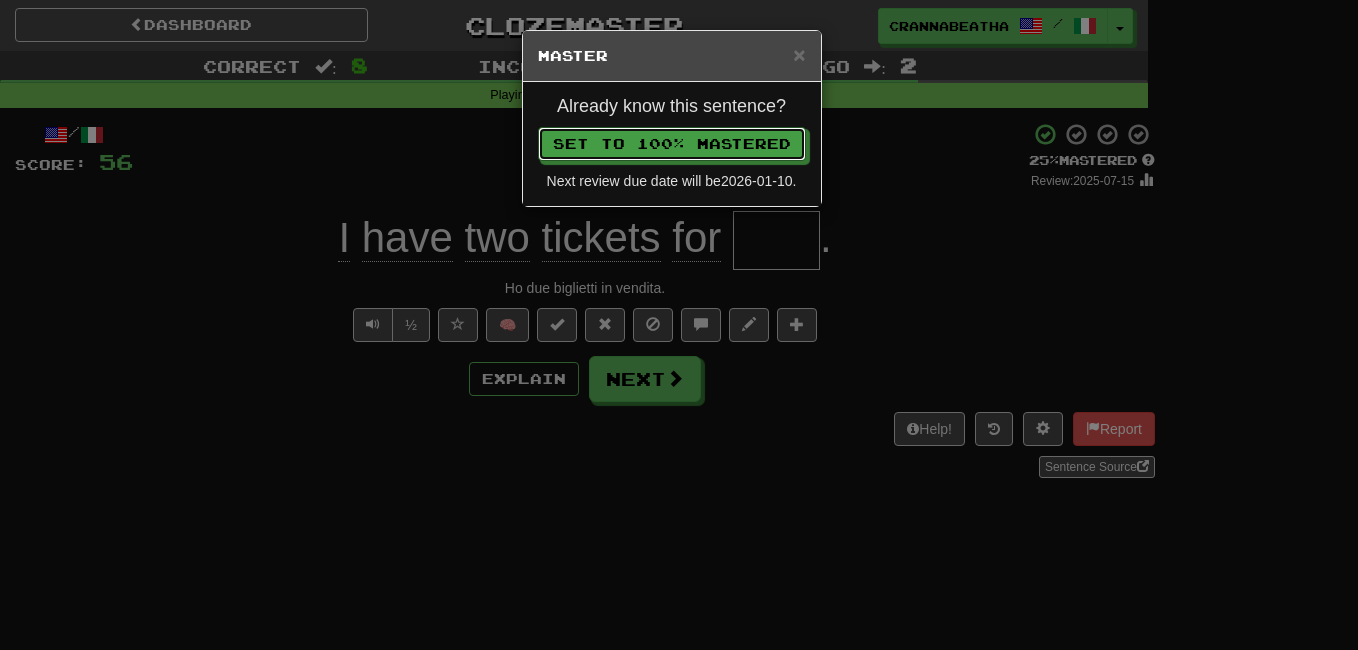 click on "Set to 100% Mastered" at bounding box center [672, 144] 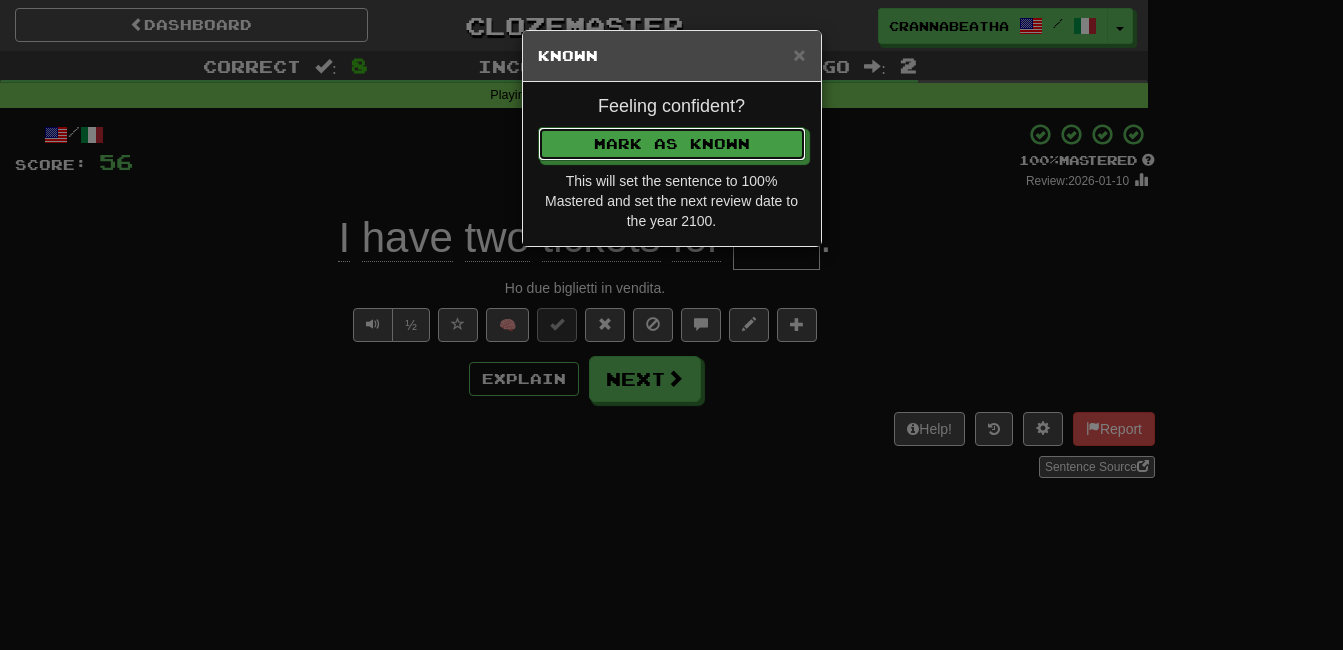 click on "Mark as Known" at bounding box center [672, 144] 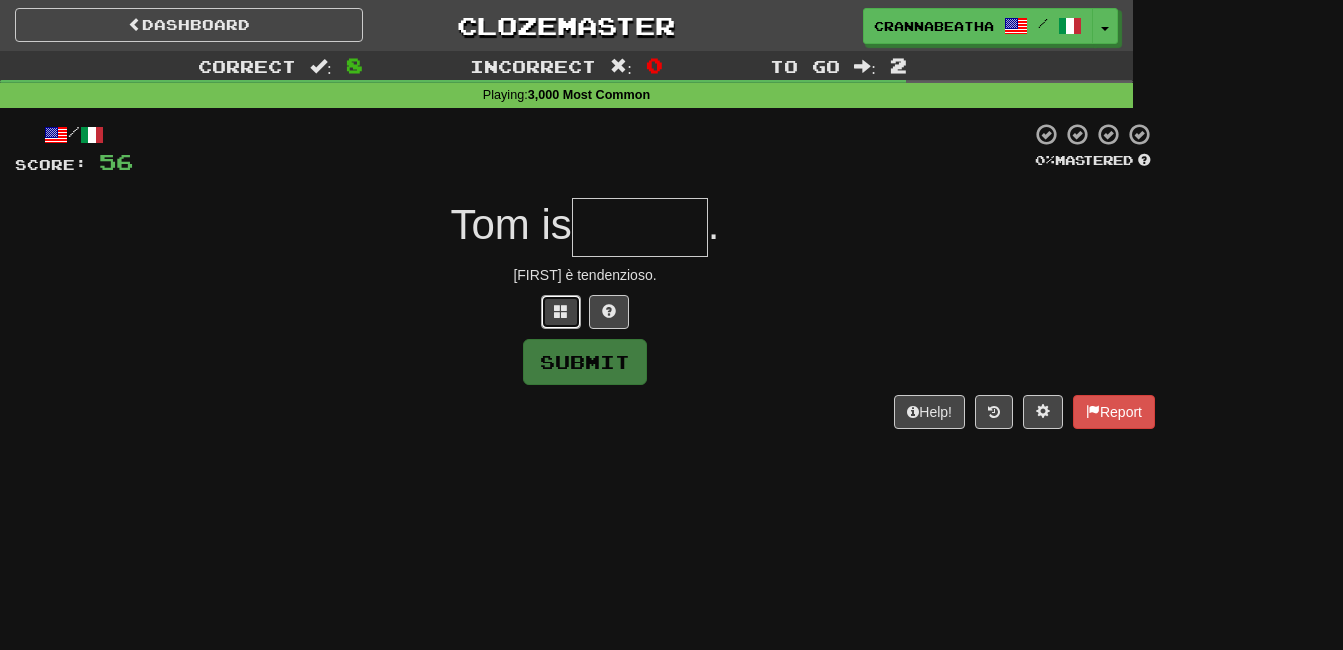 click at bounding box center [561, 312] 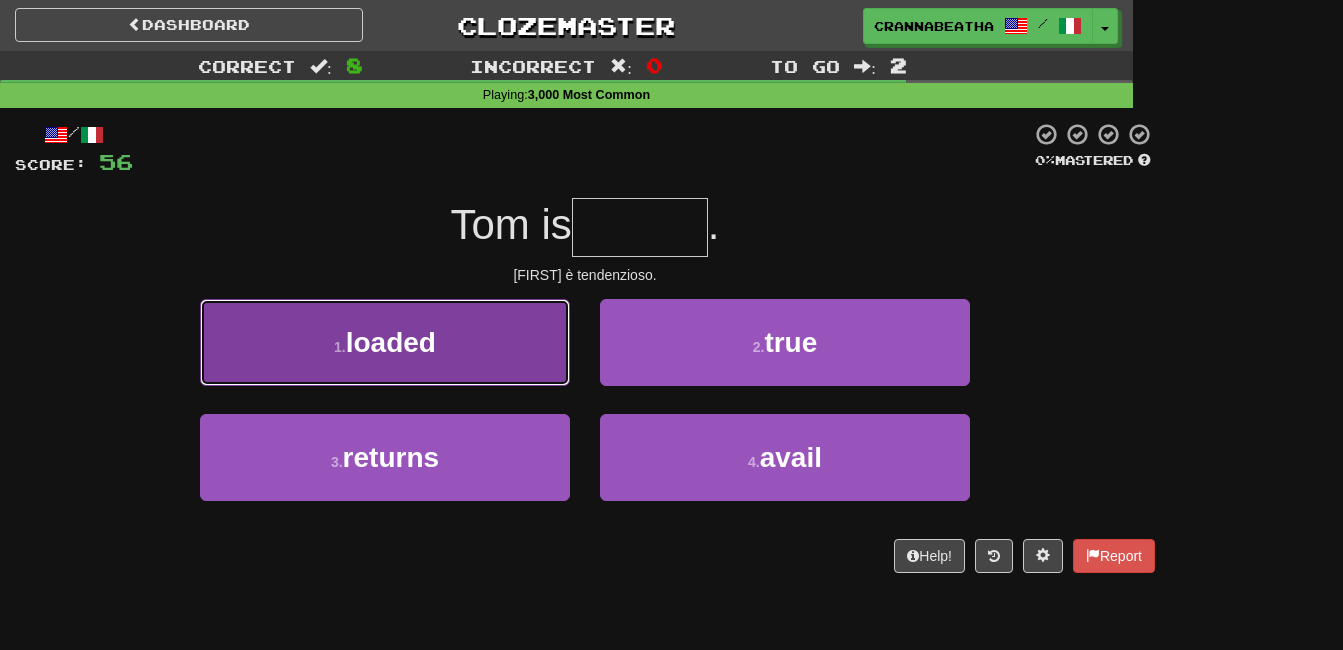 click on "1 .  loaded" at bounding box center (385, 342) 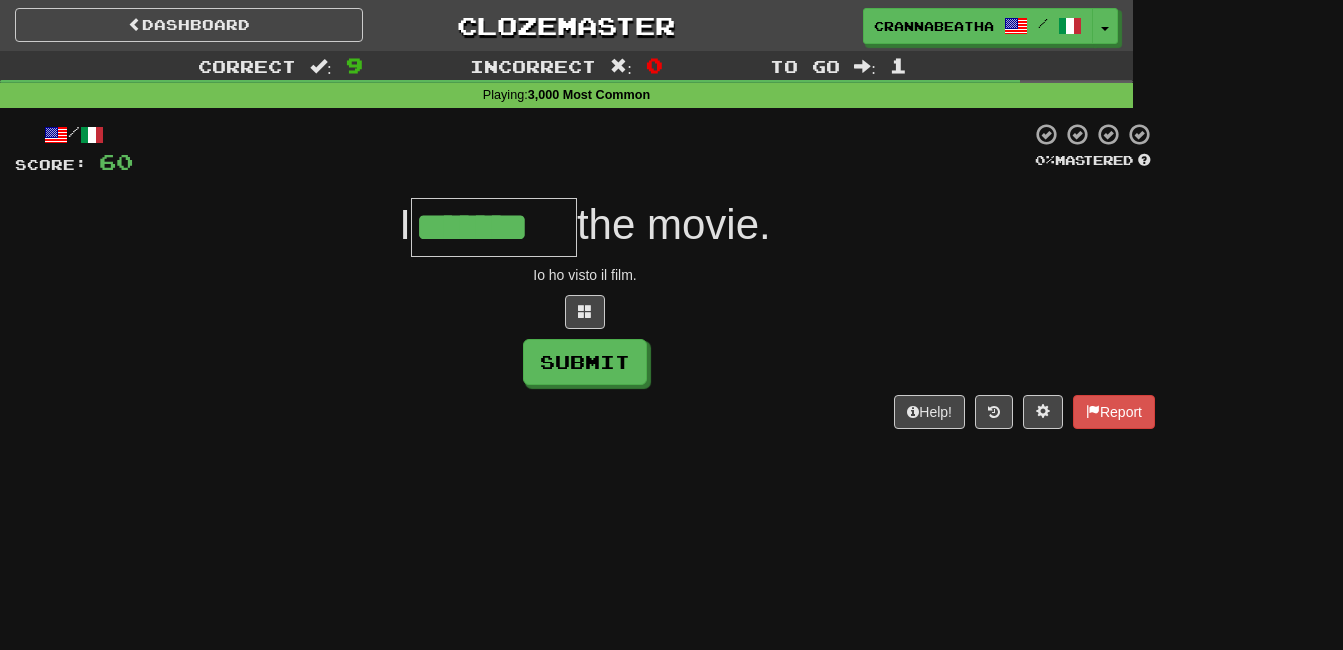type on "*******" 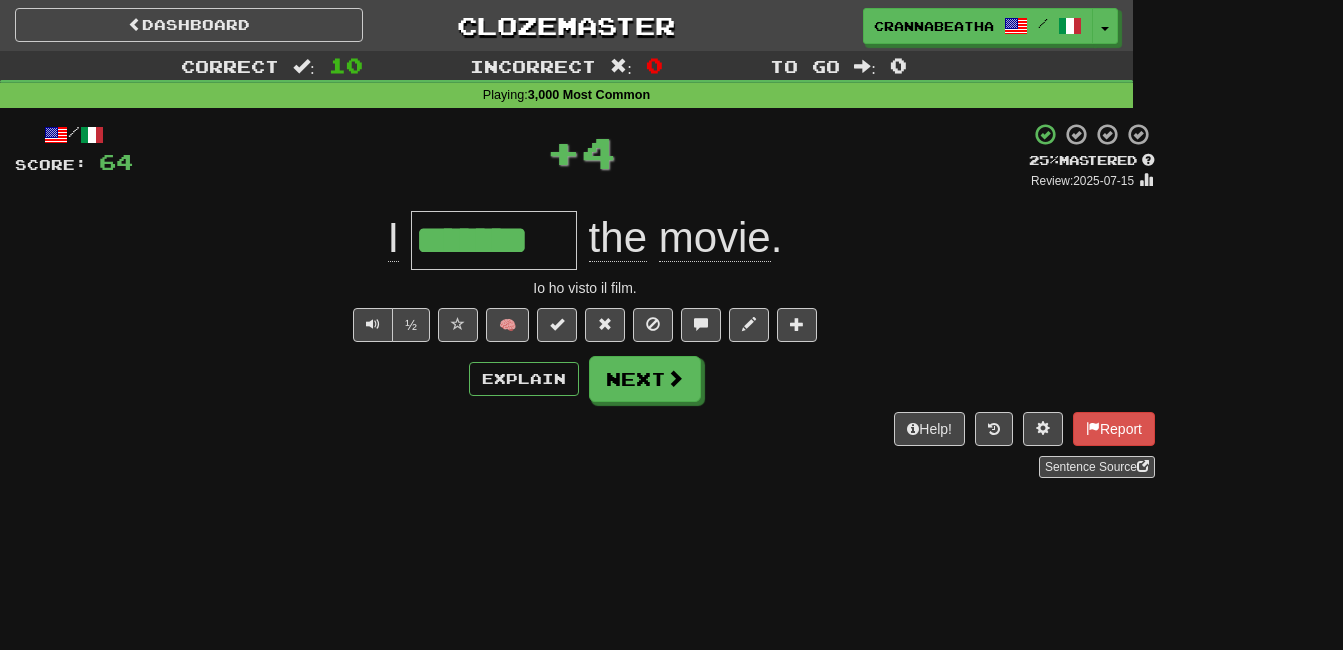 type 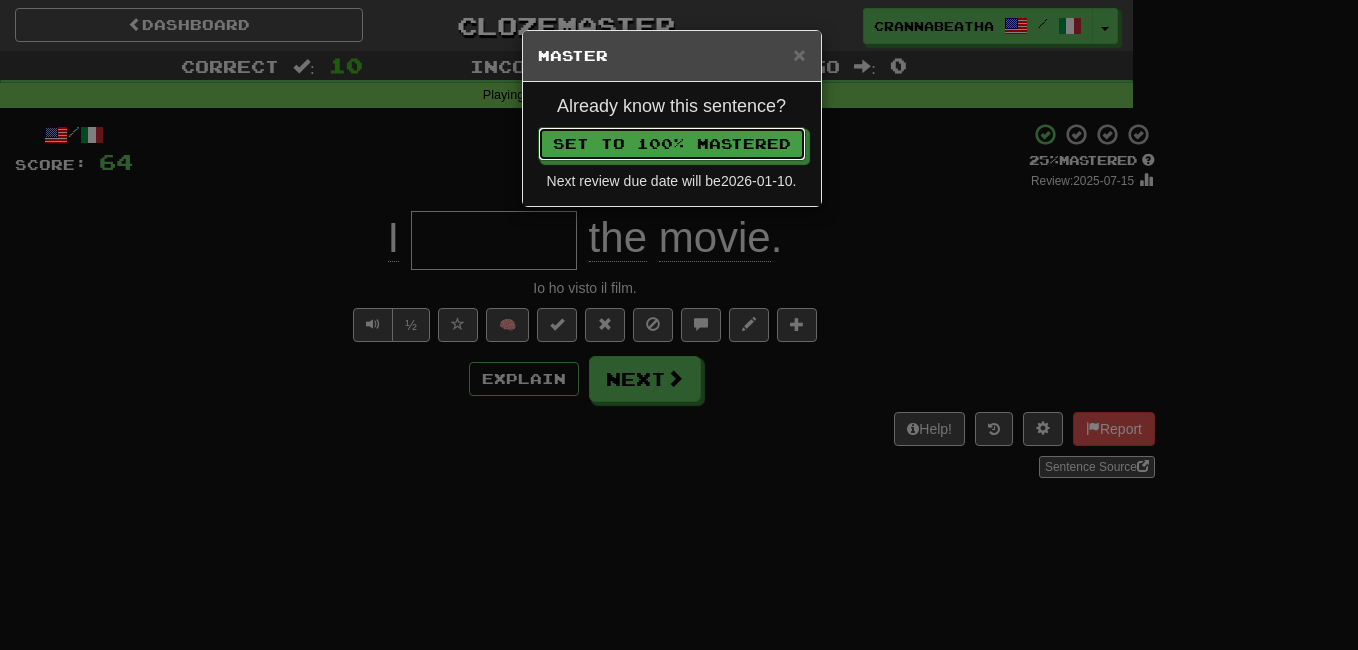 click on "Set to 100% Mastered" at bounding box center [672, 144] 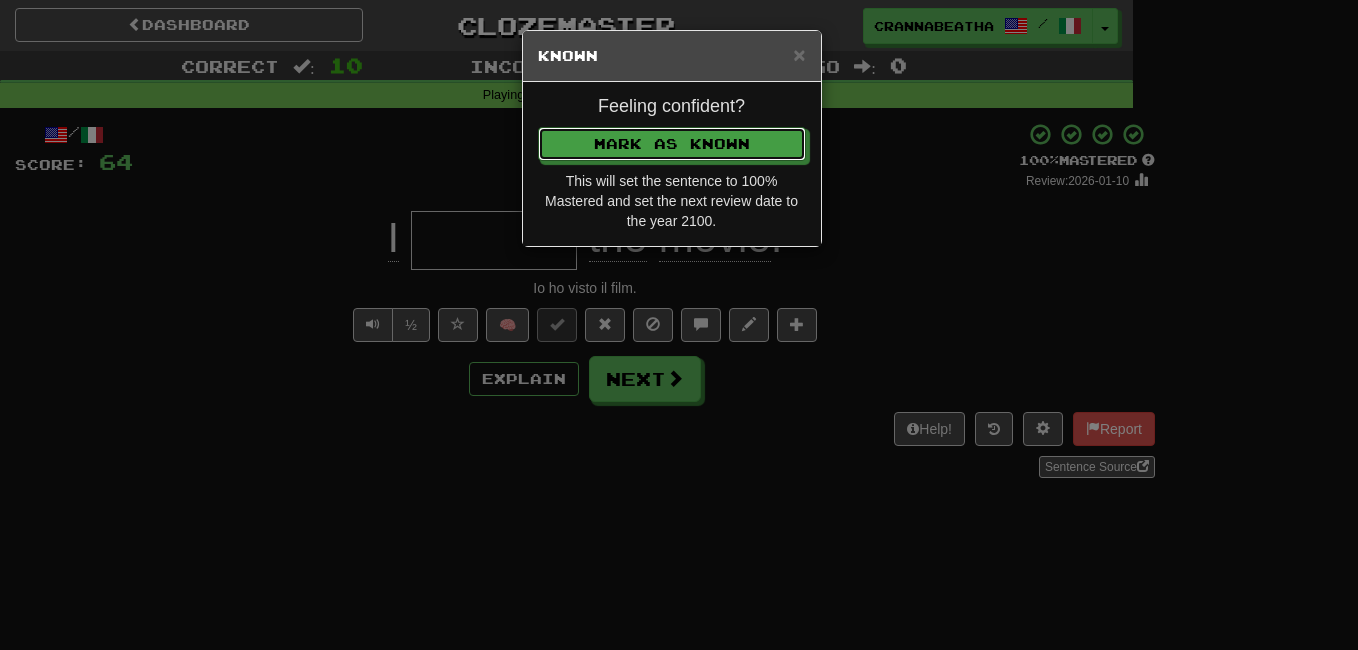 click on "Mark as Known" at bounding box center [672, 144] 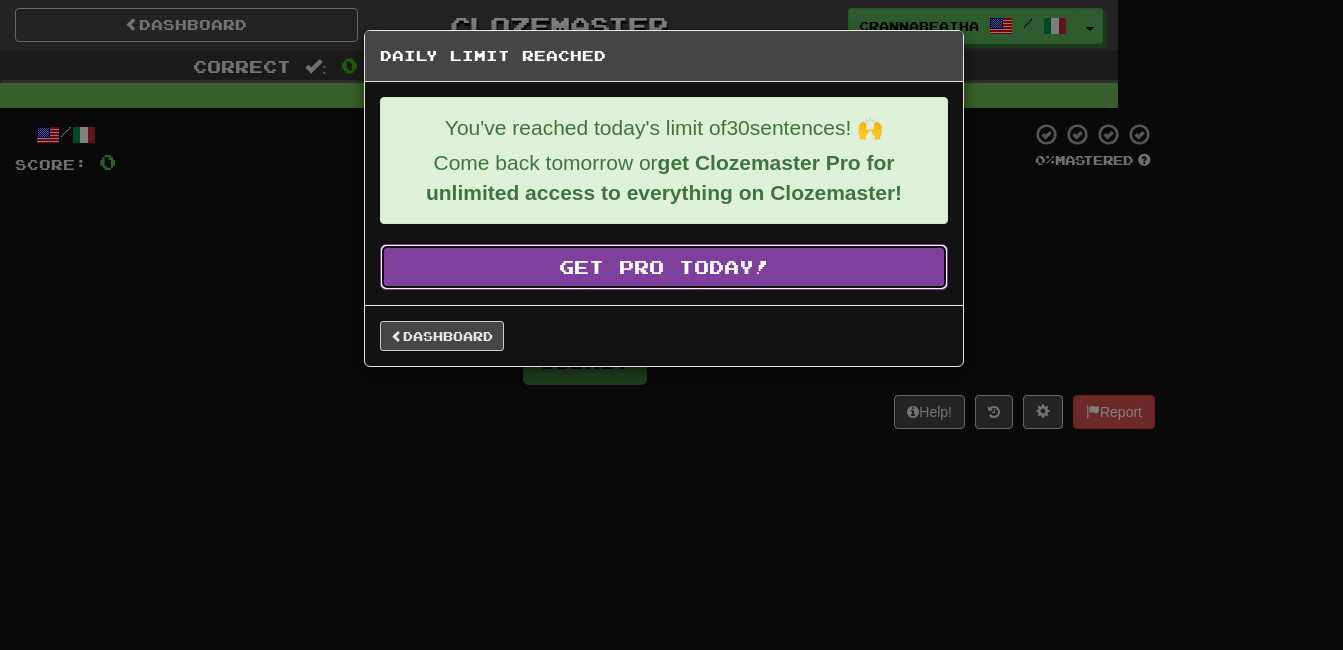 click on "Get Pro Today!" at bounding box center (664, 267) 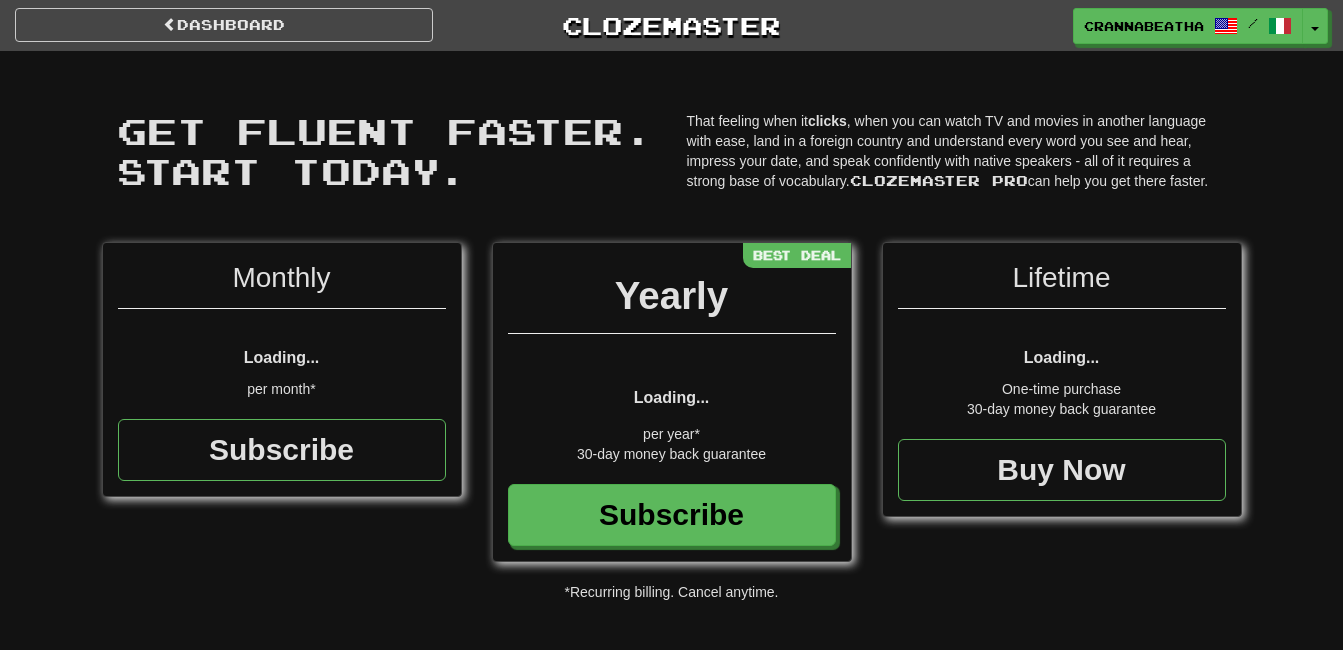 click on "Monthly" at bounding box center [282, 283] 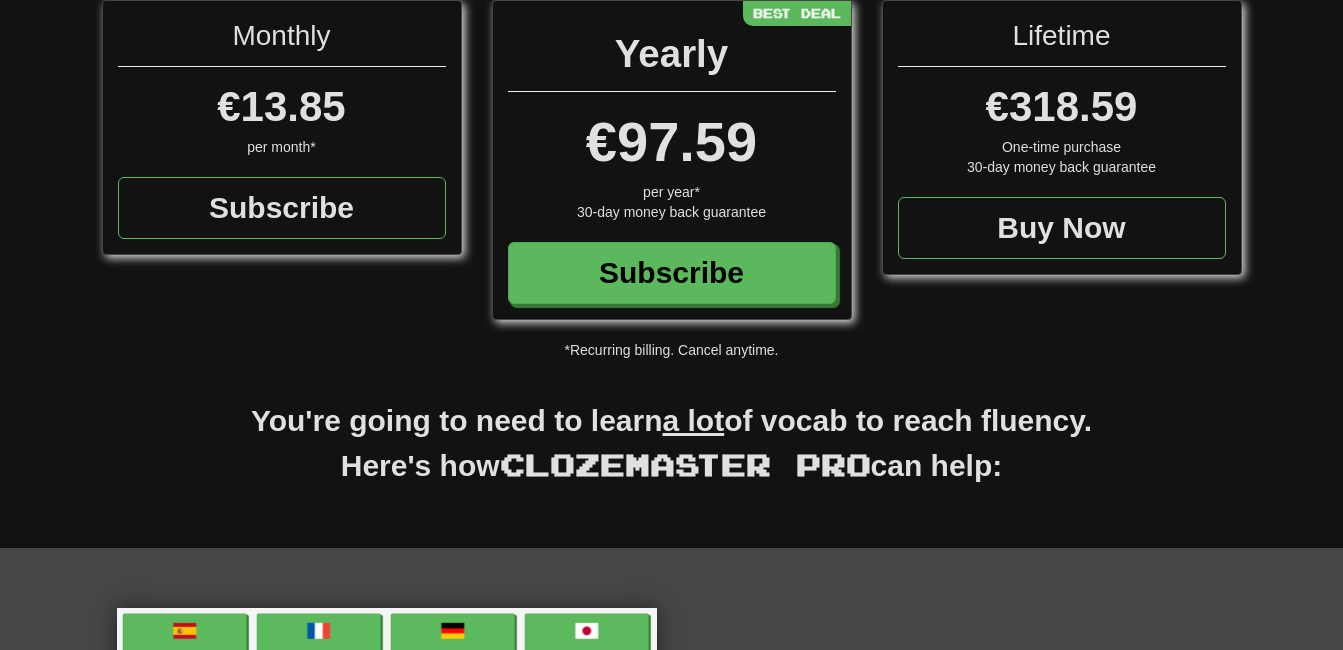 scroll, scrollTop: 0, scrollLeft: 0, axis: both 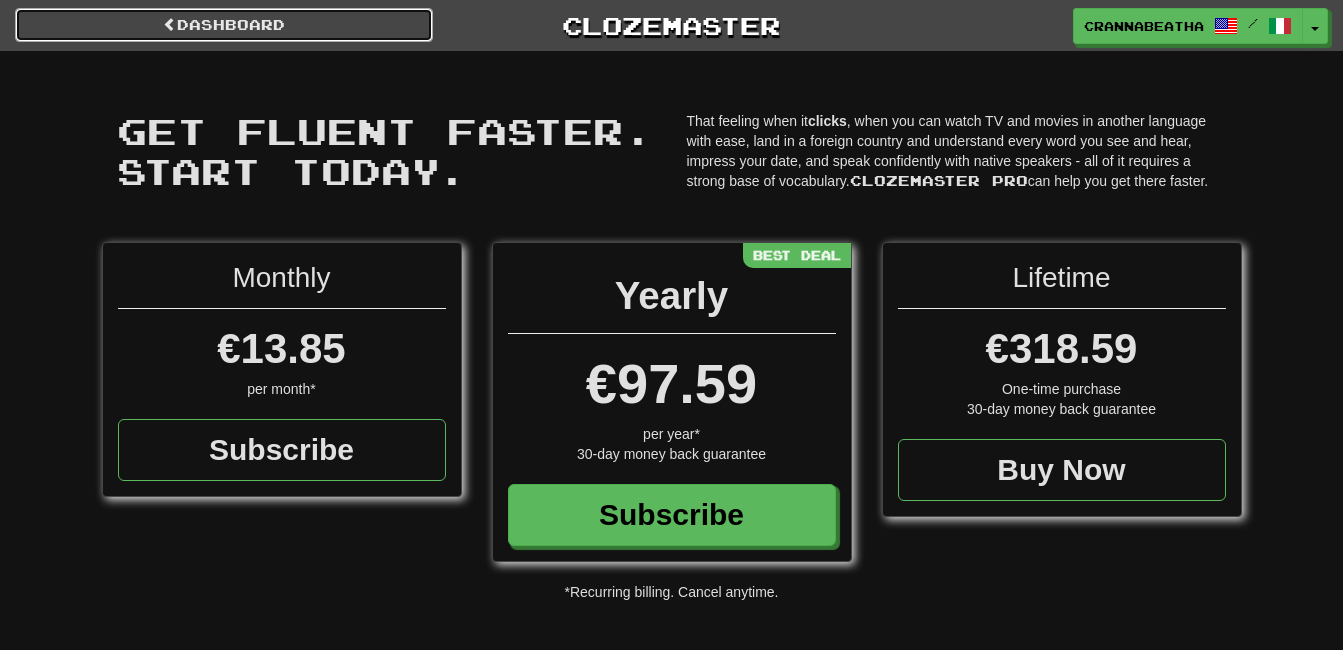 click on "Dashboard" at bounding box center [224, 25] 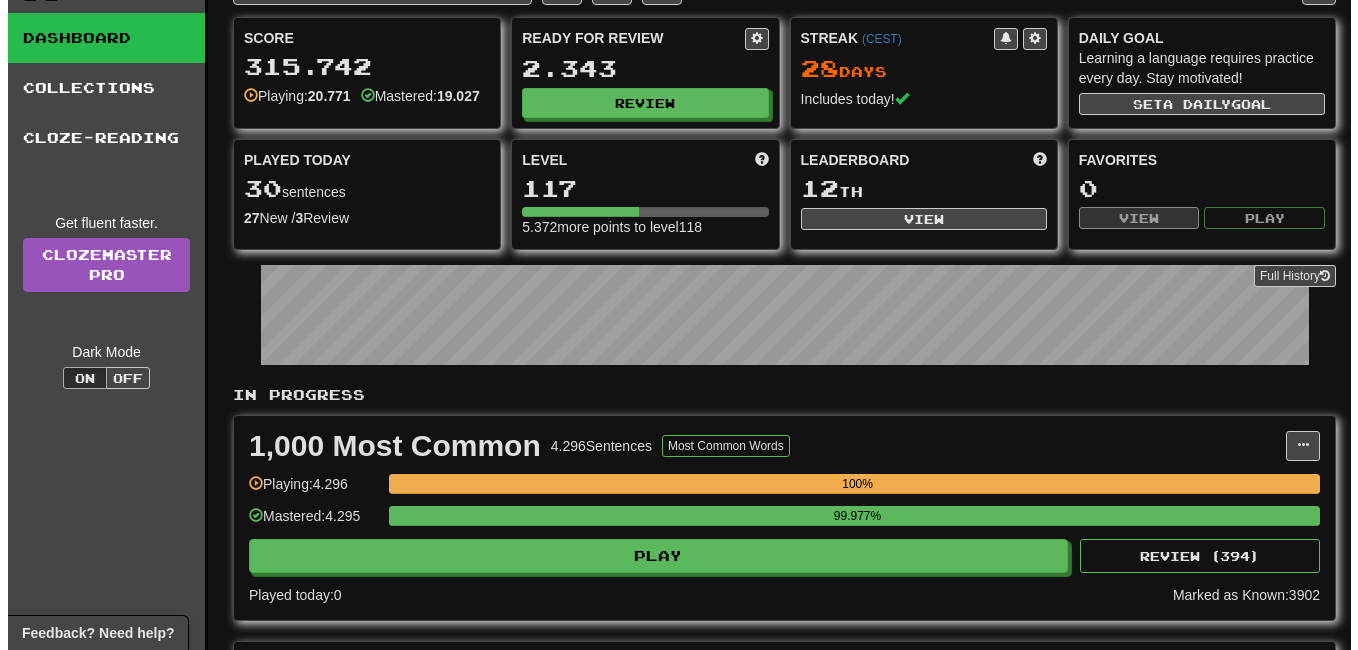 scroll, scrollTop: 500, scrollLeft: 0, axis: vertical 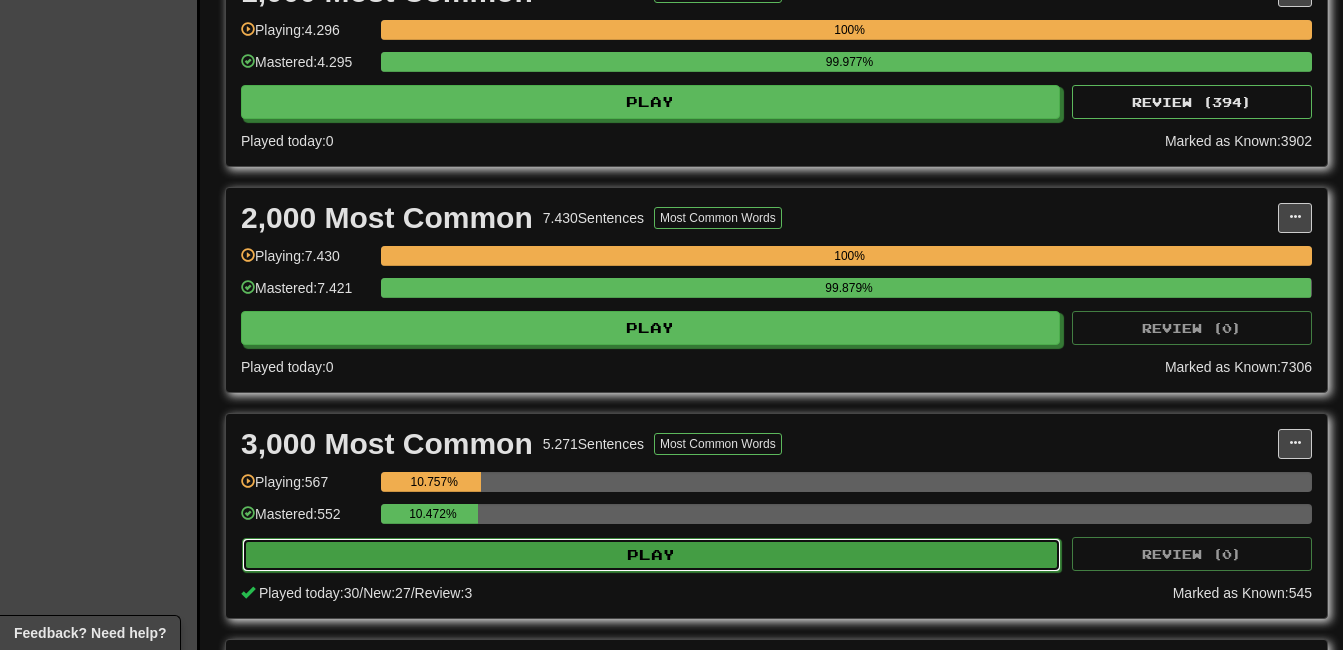 click on "Play" at bounding box center [651, 555] 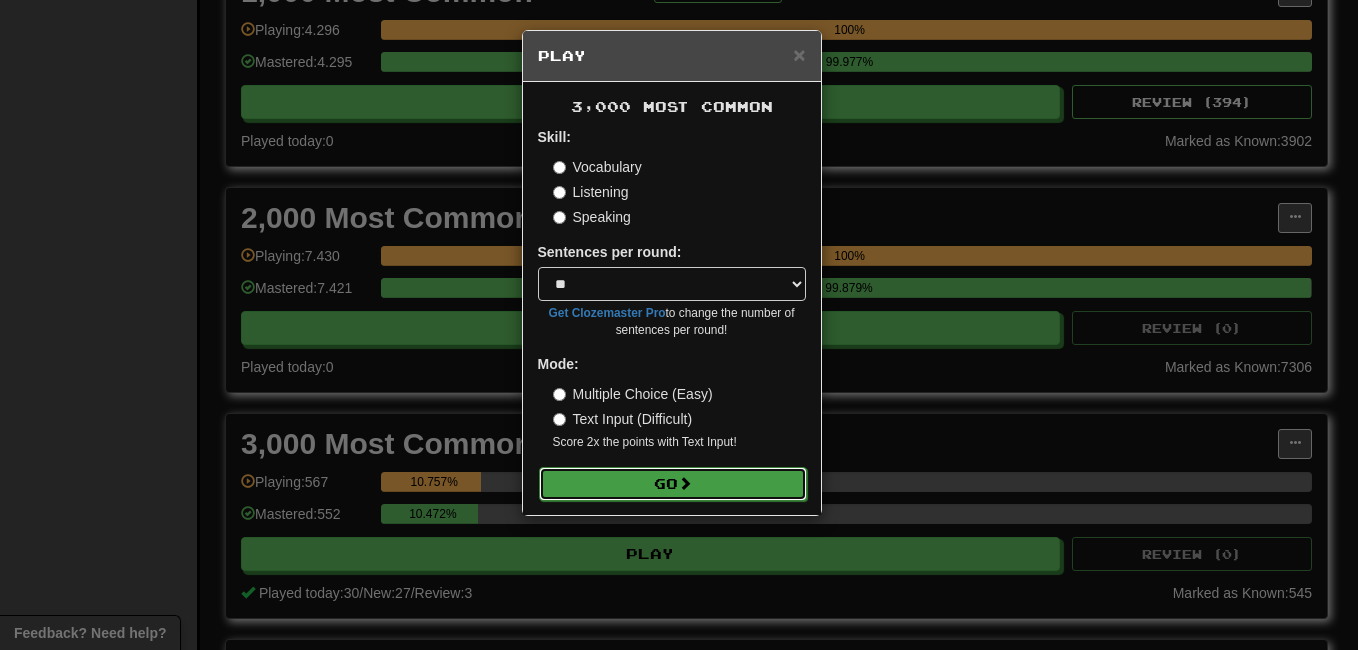 click on "Go" at bounding box center [673, 484] 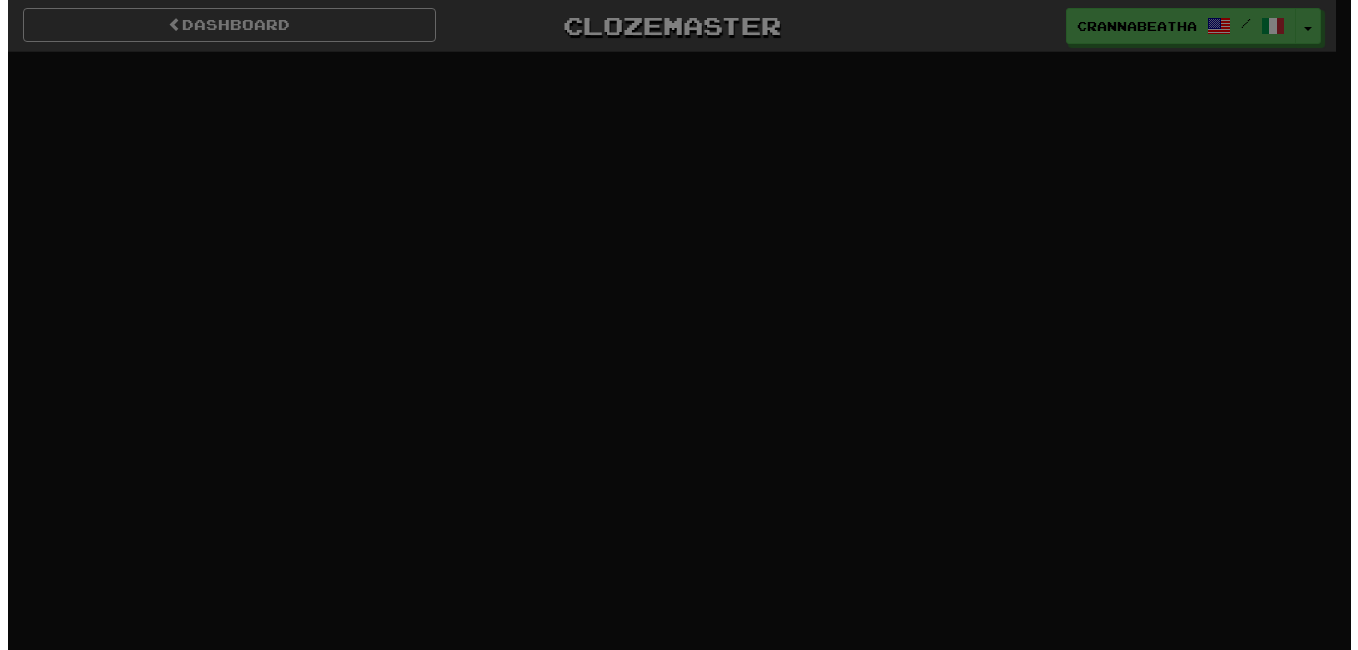 scroll, scrollTop: 0, scrollLeft: 0, axis: both 